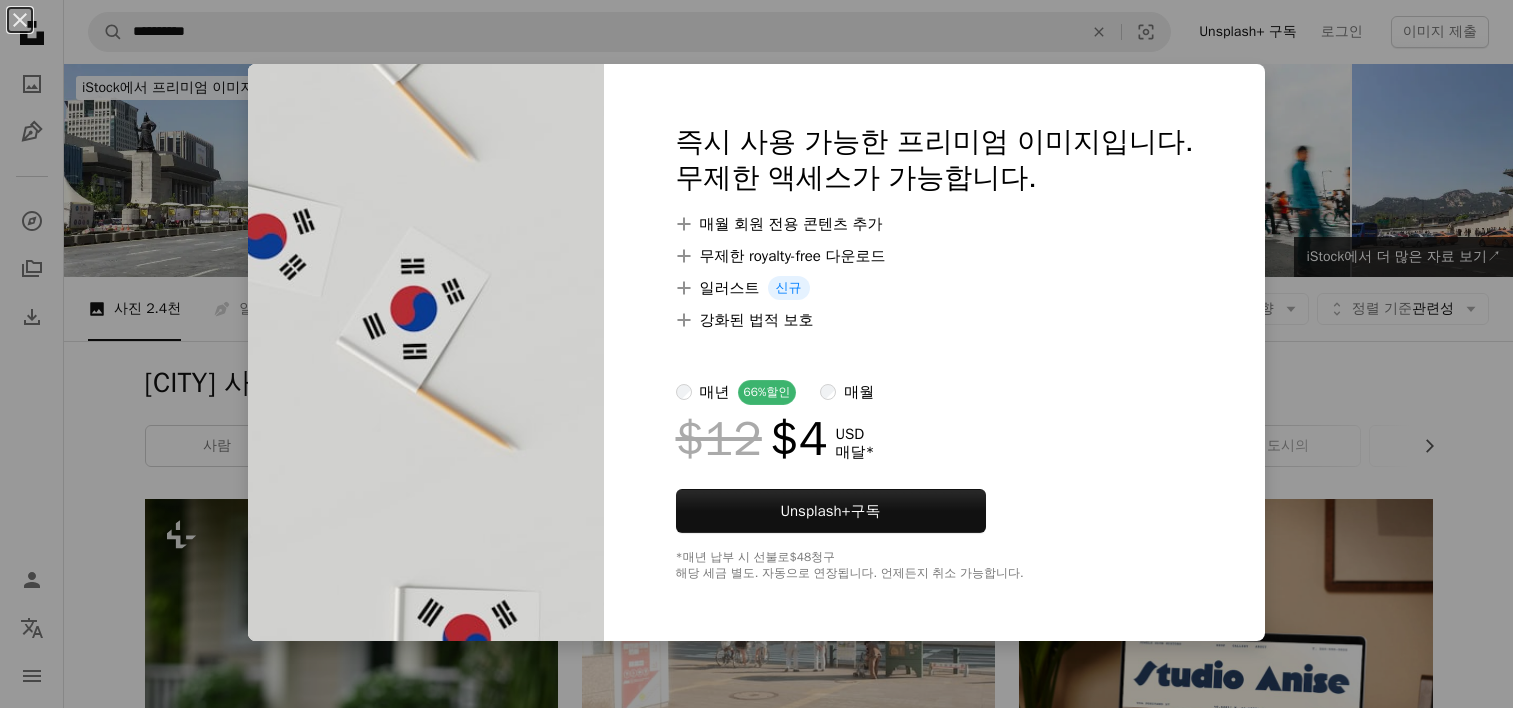 scroll, scrollTop: 13300, scrollLeft: 0, axis: vertical 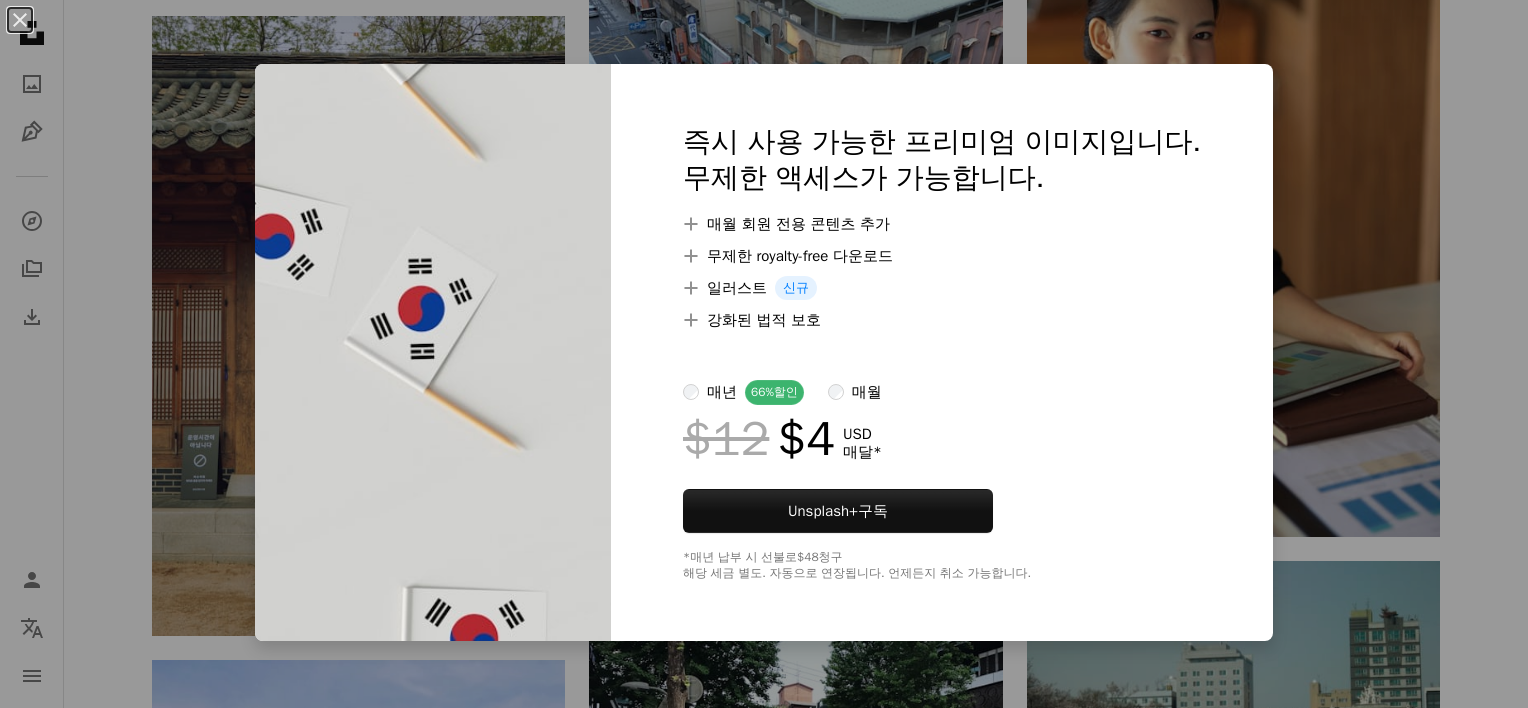 click on "An X shape 즉시 사용 가능한 프리미엄 이미지입니다. 무제한 액세스가 가능합니다. A plus sign 매월 회원 전용 콘텐츠 추가 A plus sign 무제한 royalty-free 다운로드 A plus sign 일러스트  신규 A plus sign 강화된 법적 보호 매년 66%  할인 매월 $12   $4 USD 매달 * Unsplash+  구독 *매년 납부 시 선불로  $48  청구 해당 세금 별도. 자동으로 연장됩니다. 언제든지 취소 가능합니다." at bounding box center [764, 354] 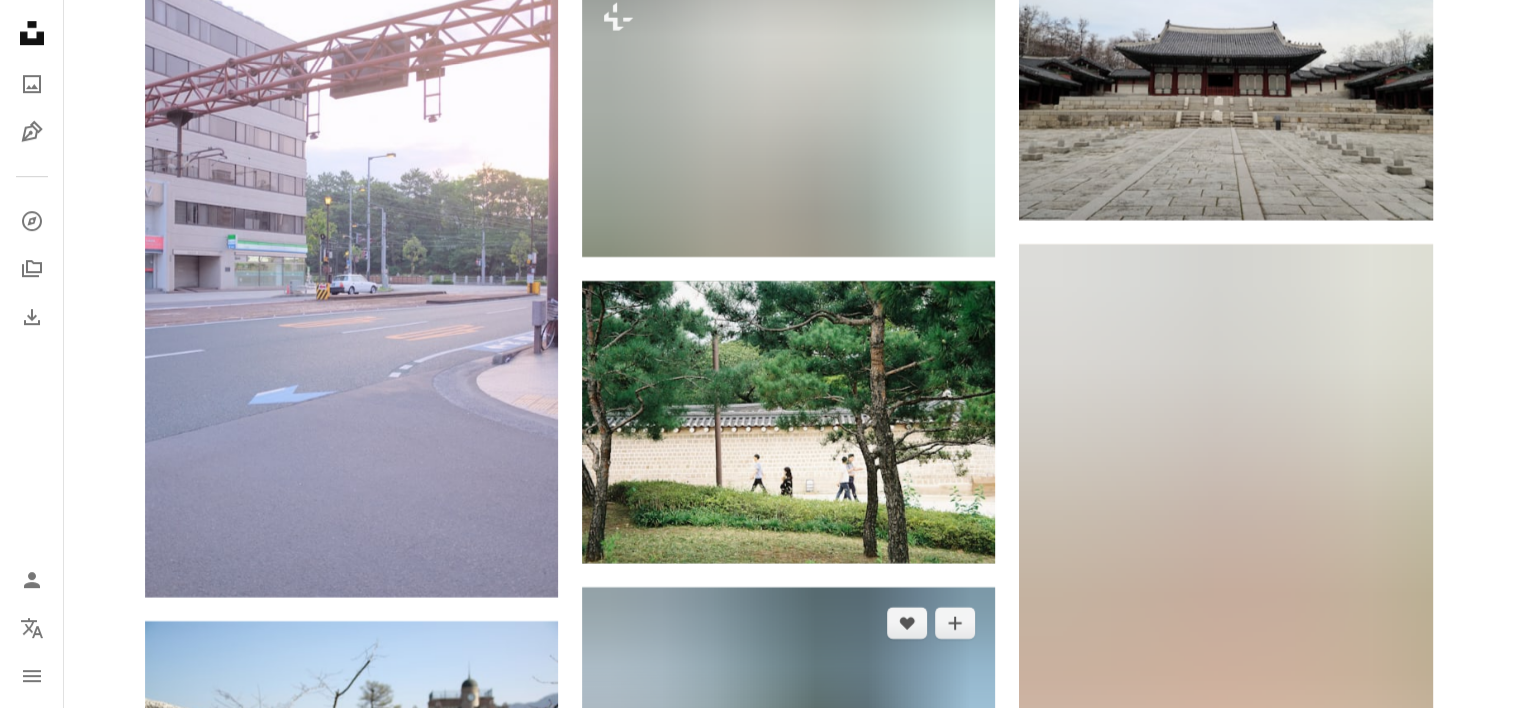 scroll, scrollTop: 16500, scrollLeft: 0, axis: vertical 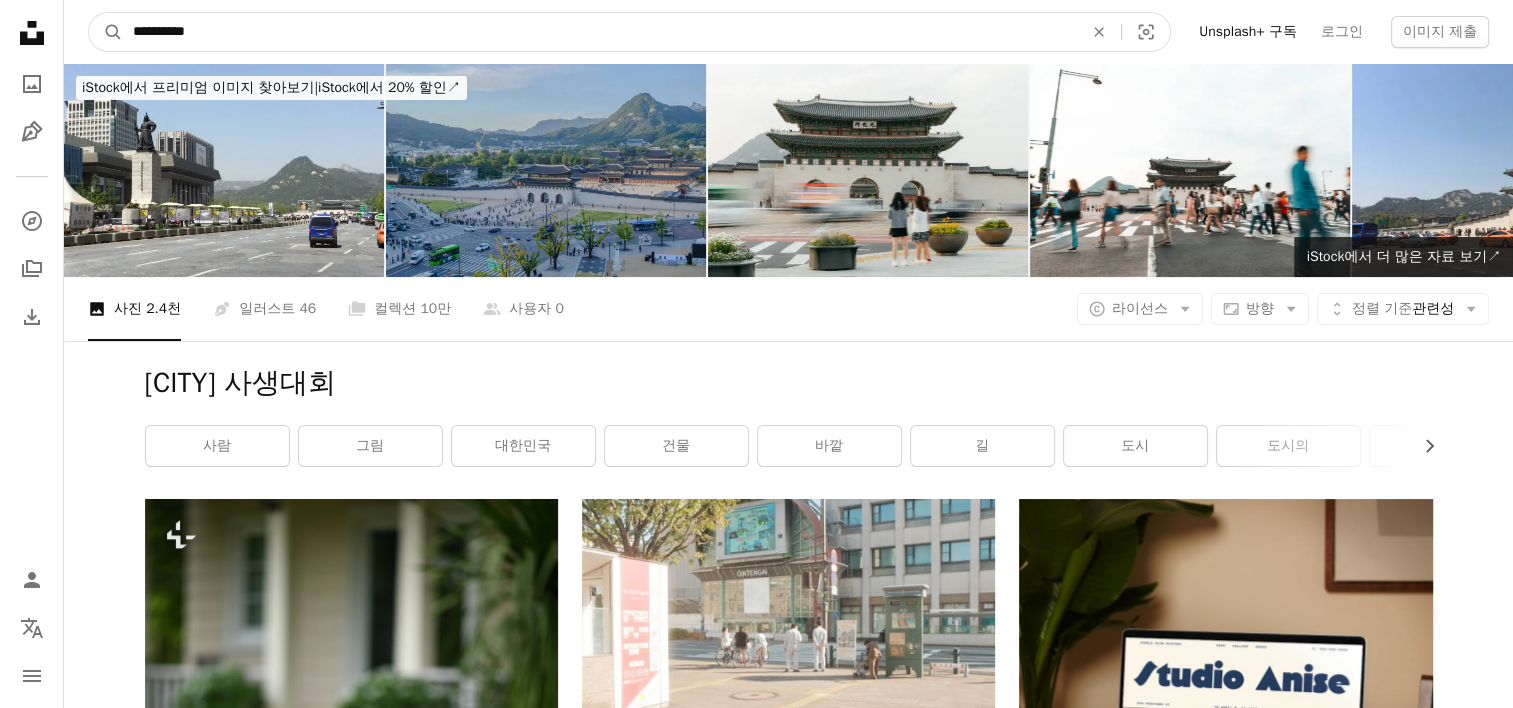 drag, startPoint x: 338, startPoint y: 40, endPoint x: 20, endPoint y: 40, distance: 318 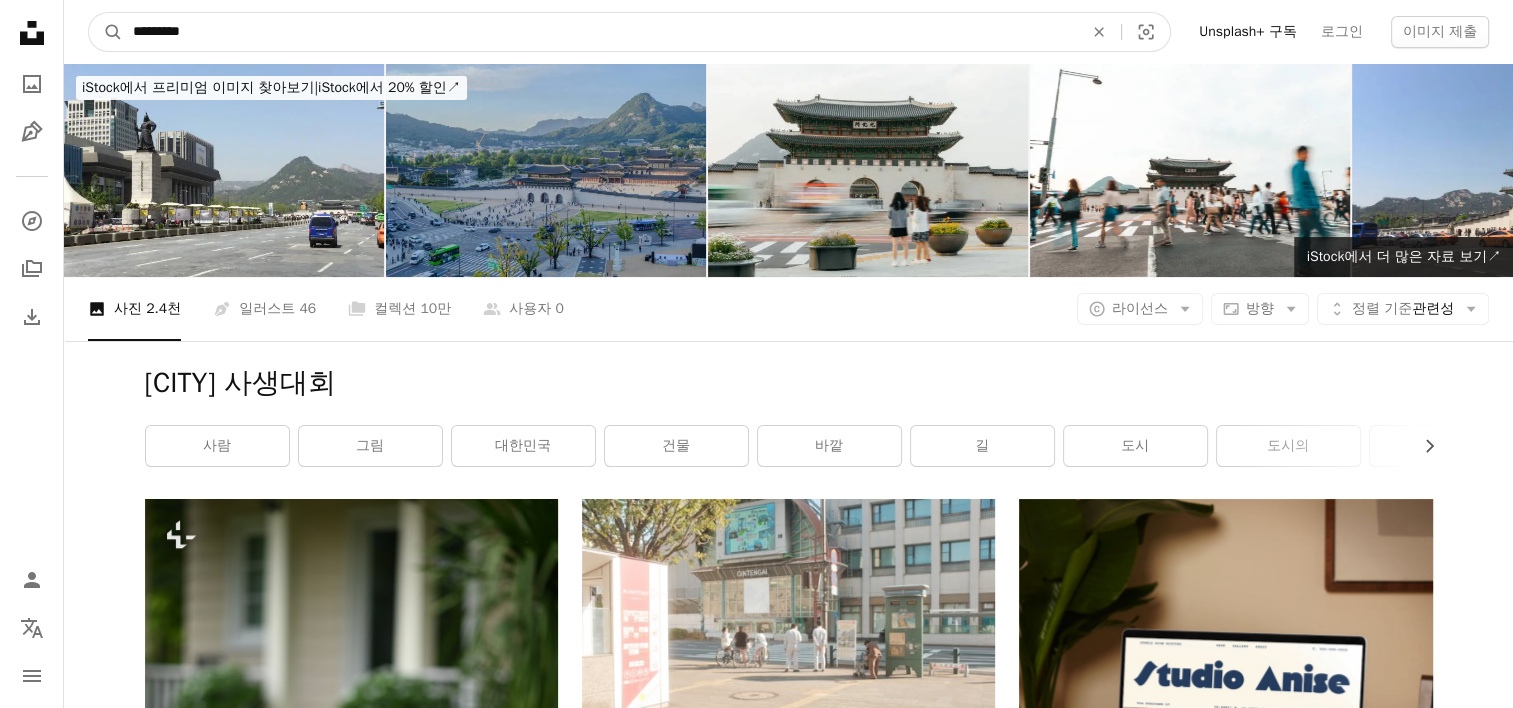 type on "*********" 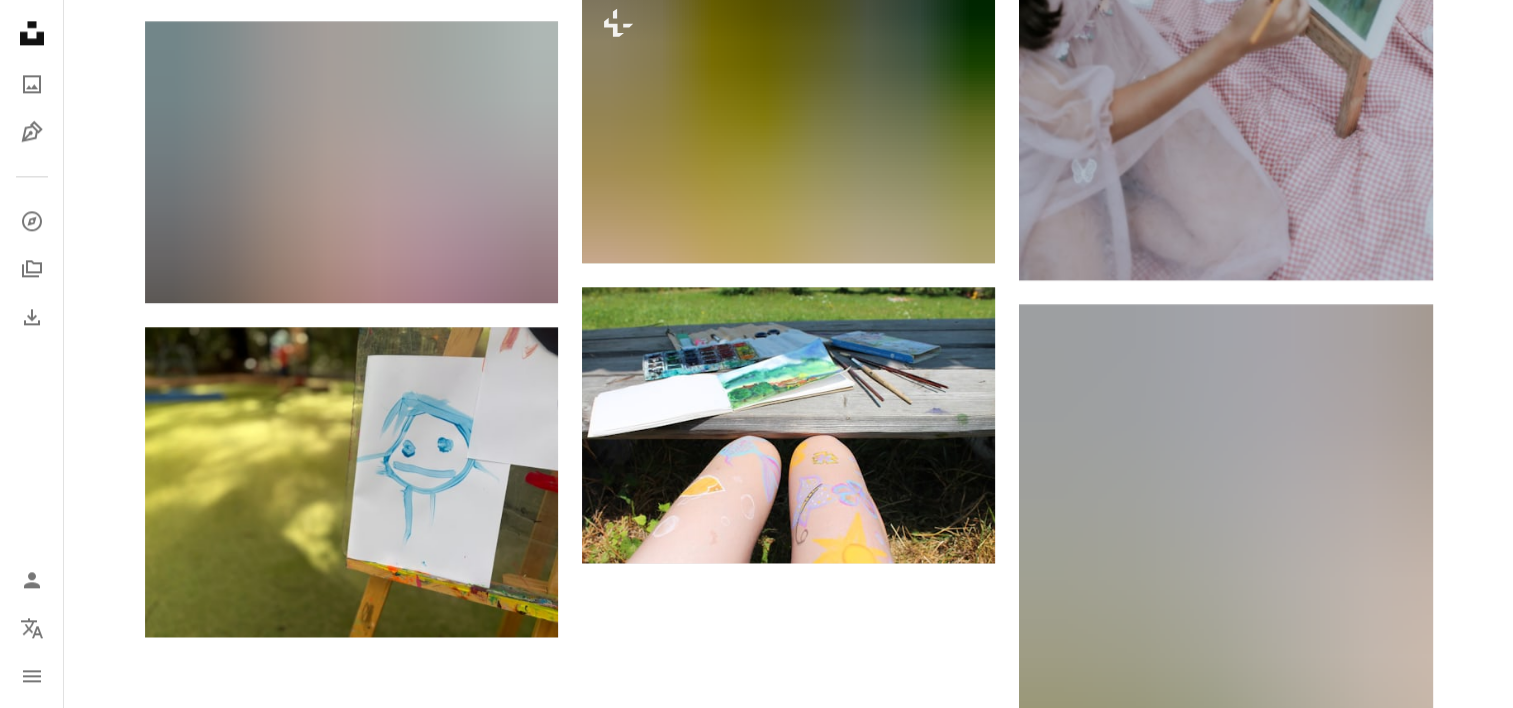 scroll, scrollTop: 2800, scrollLeft: 0, axis: vertical 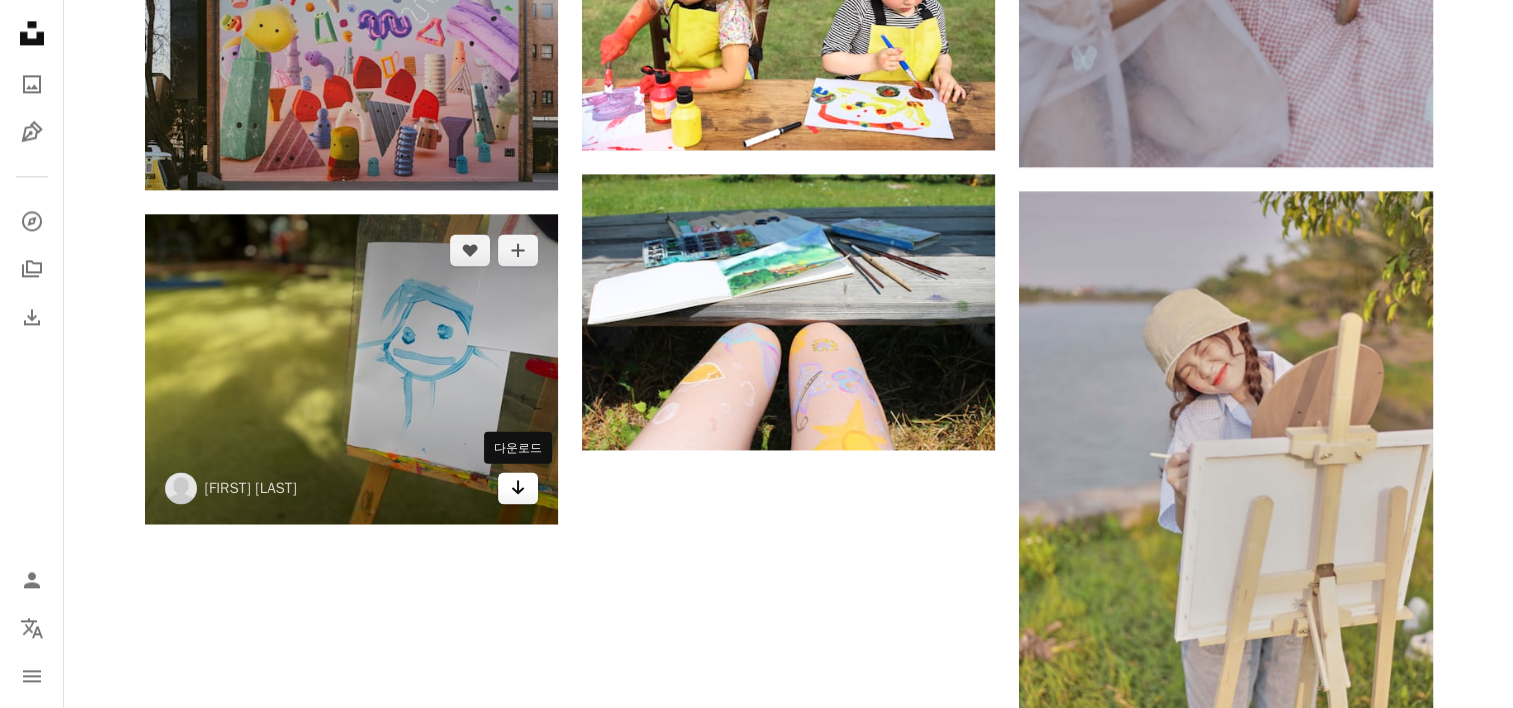 click on "Arrow pointing down" 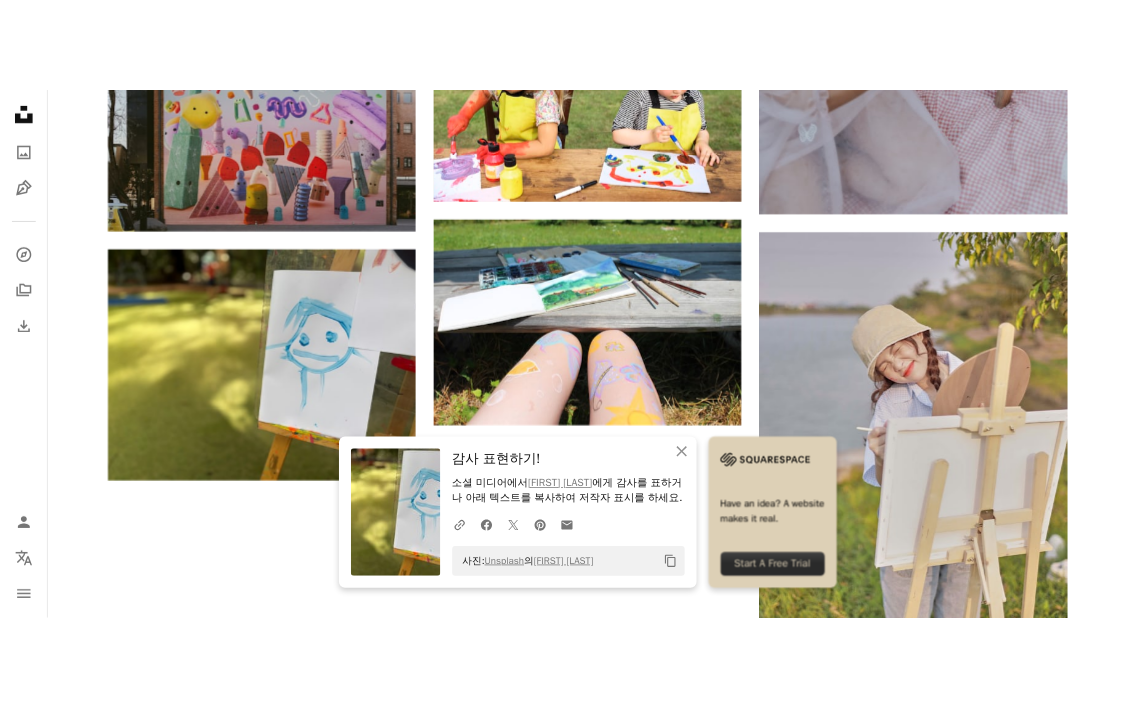 scroll, scrollTop: 2346, scrollLeft: 0, axis: vertical 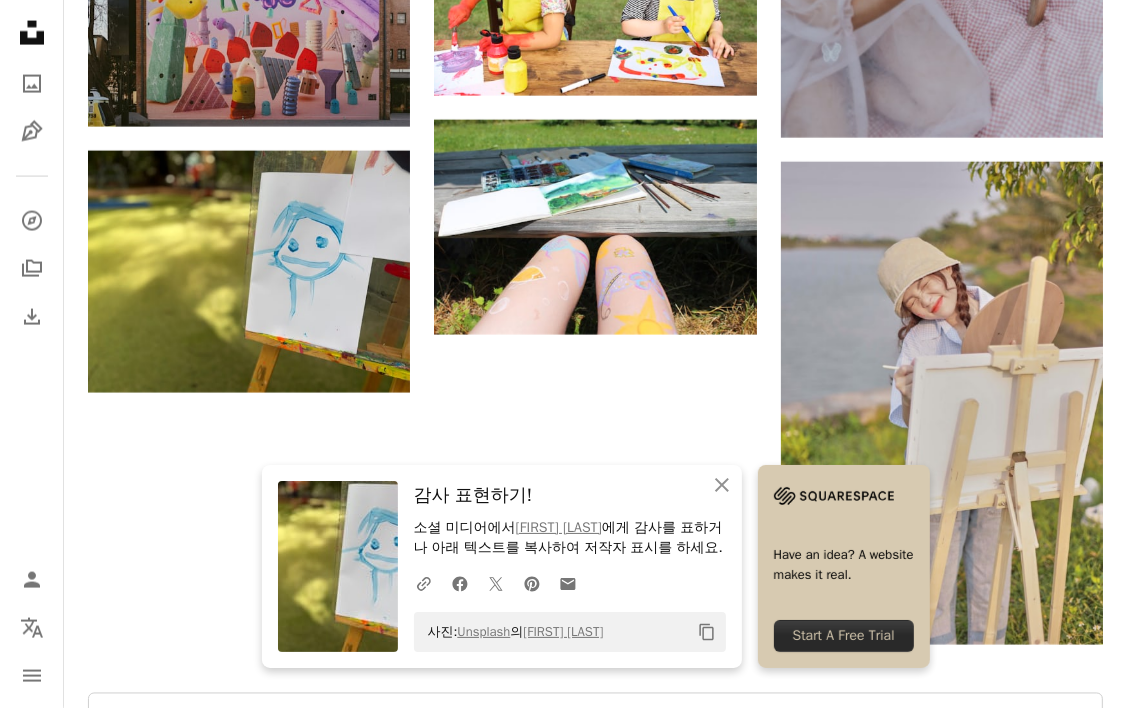 click on "[FIRST] [LAST]" at bounding box center [595, -601] 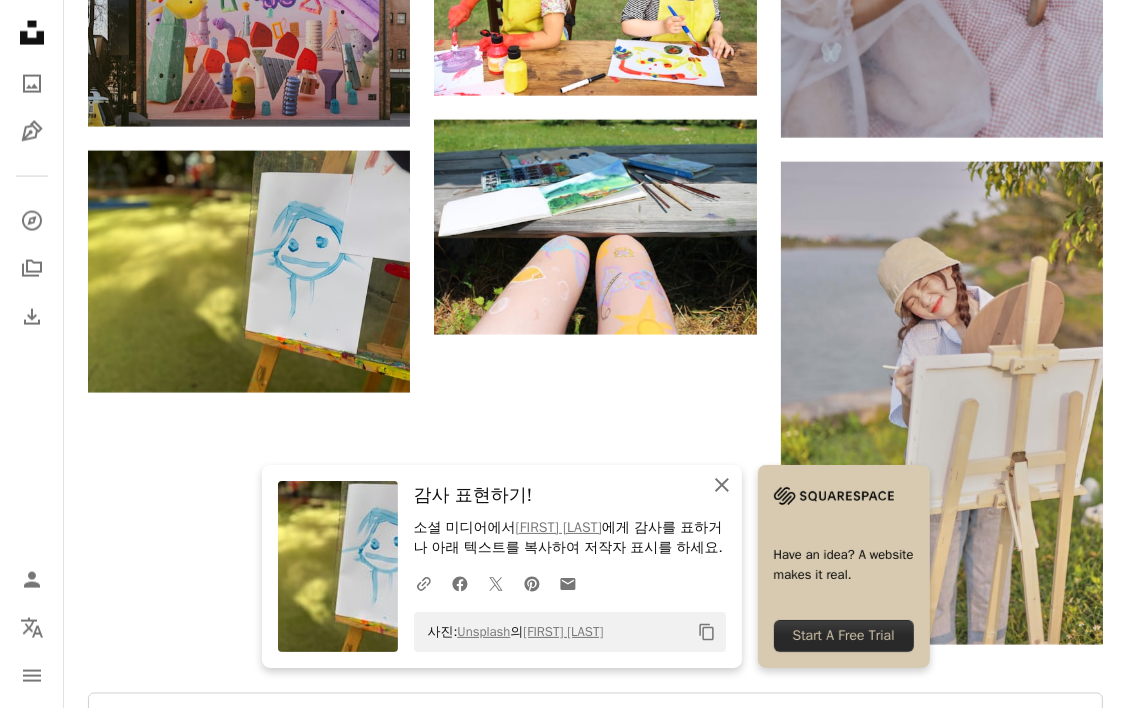 click 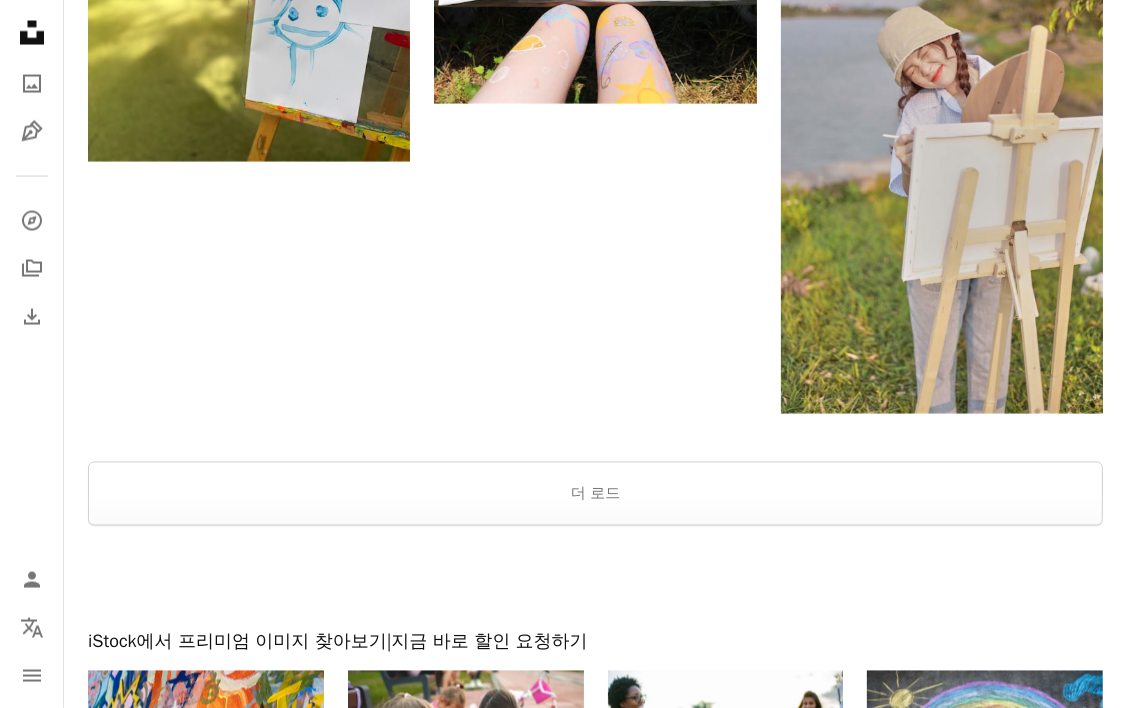 scroll, scrollTop: 2746, scrollLeft: 0, axis: vertical 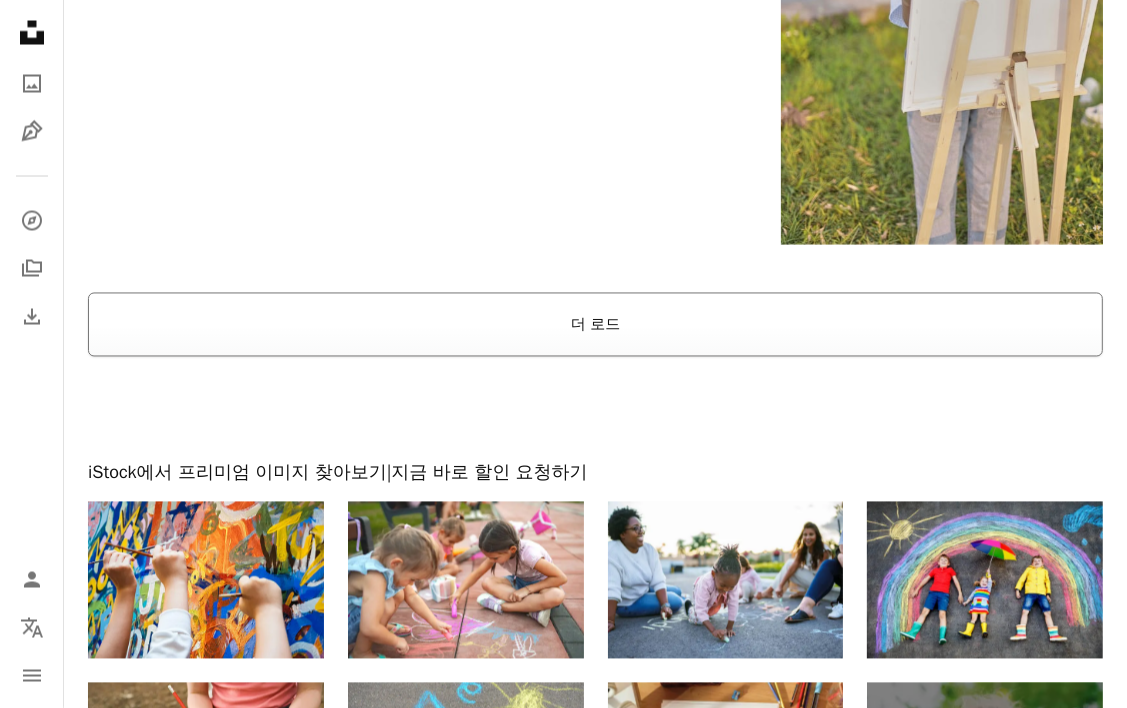 click on "더 로드" at bounding box center (595, 325) 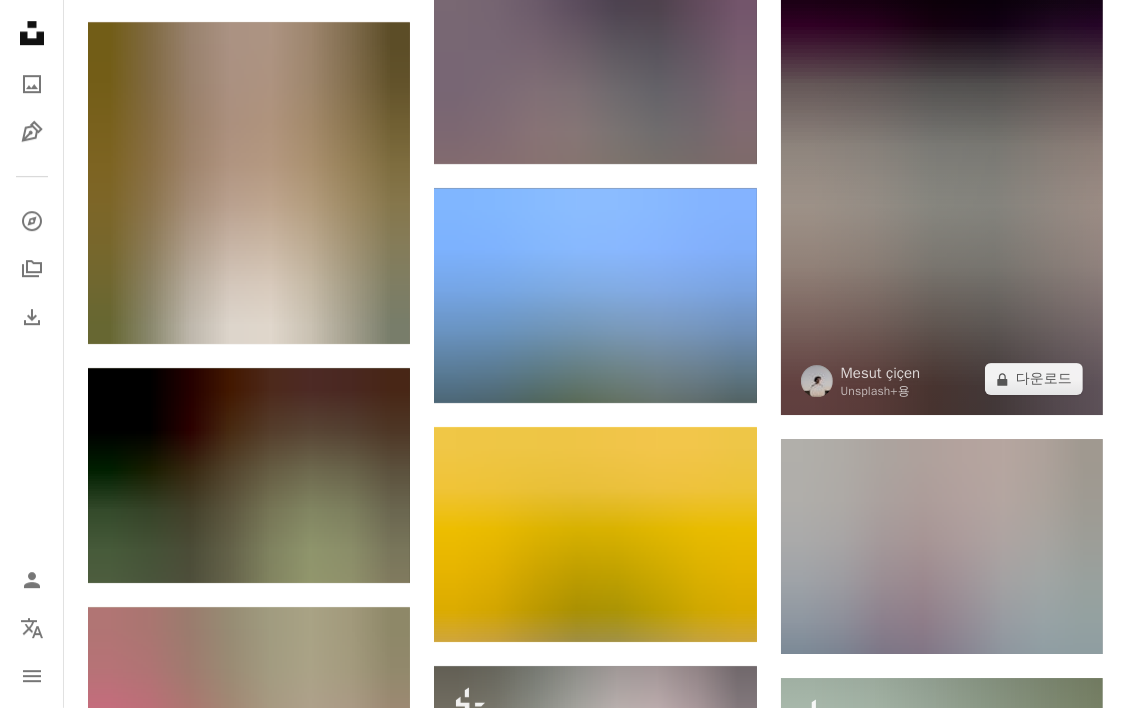 scroll, scrollTop: 60845, scrollLeft: 0, axis: vertical 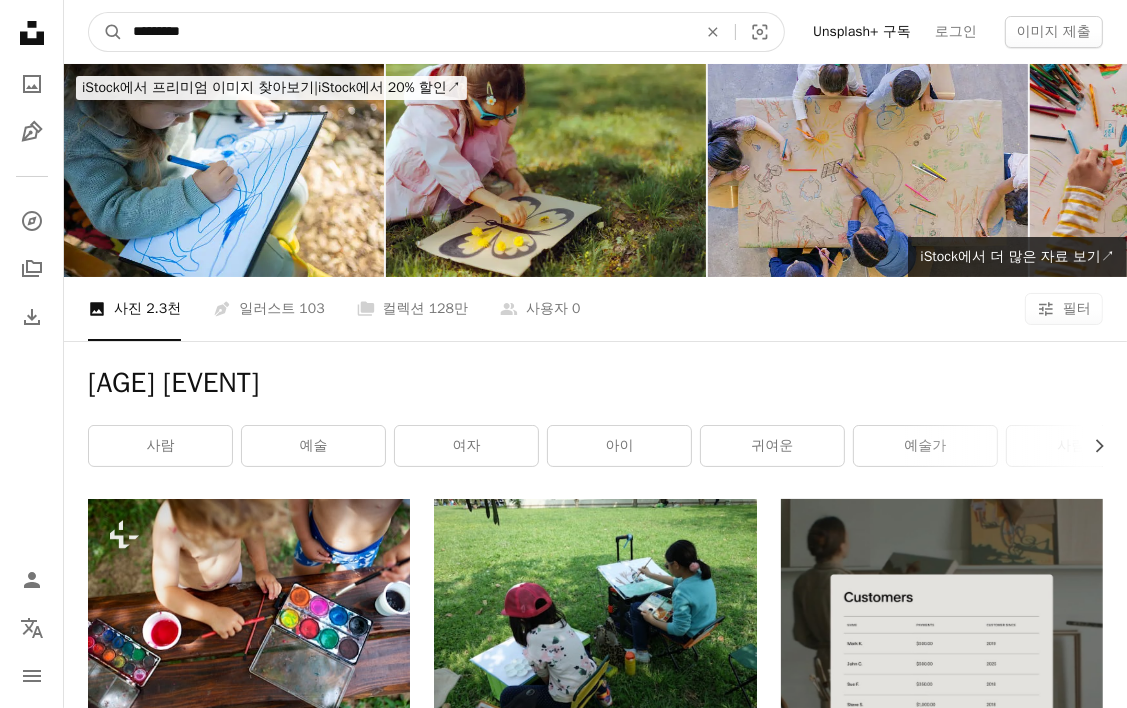 click on "*********" at bounding box center (407, 32) 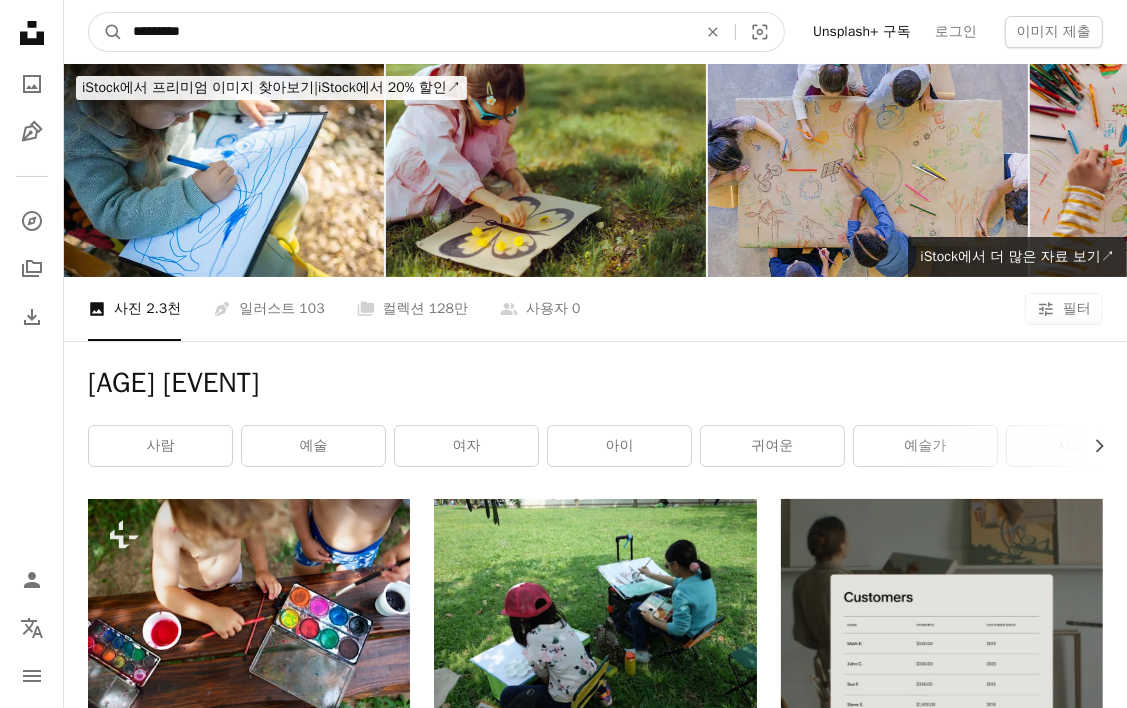 type on "*********" 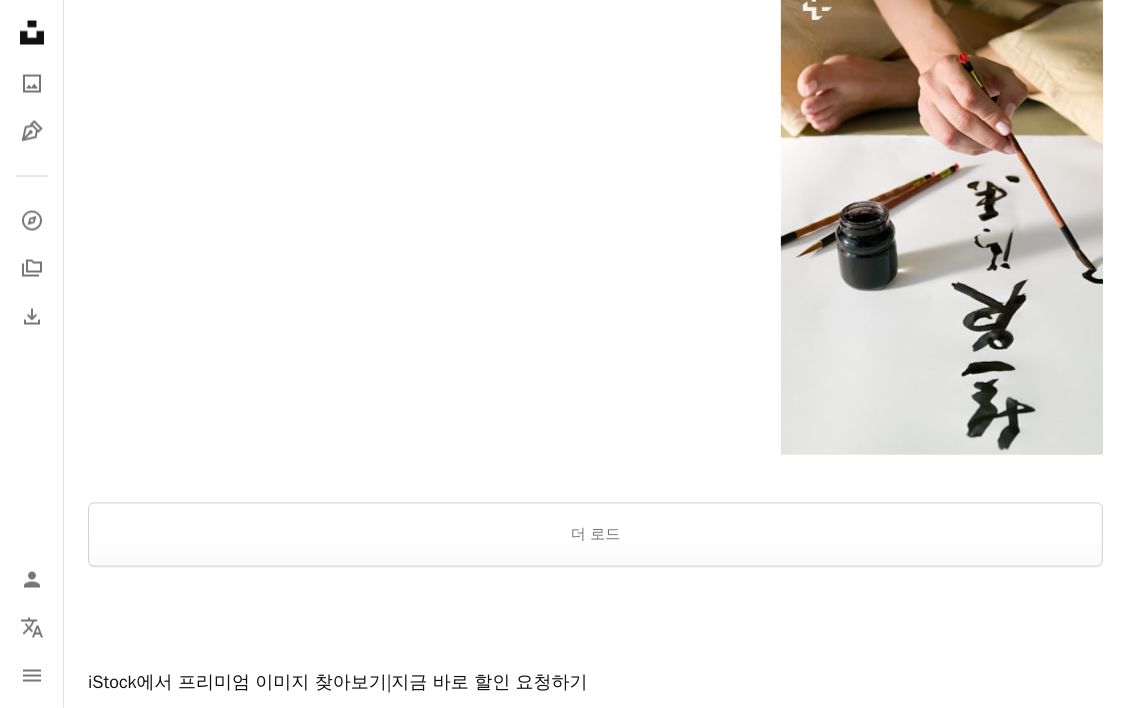 scroll, scrollTop: 3100, scrollLeft: 0, axis: vertical 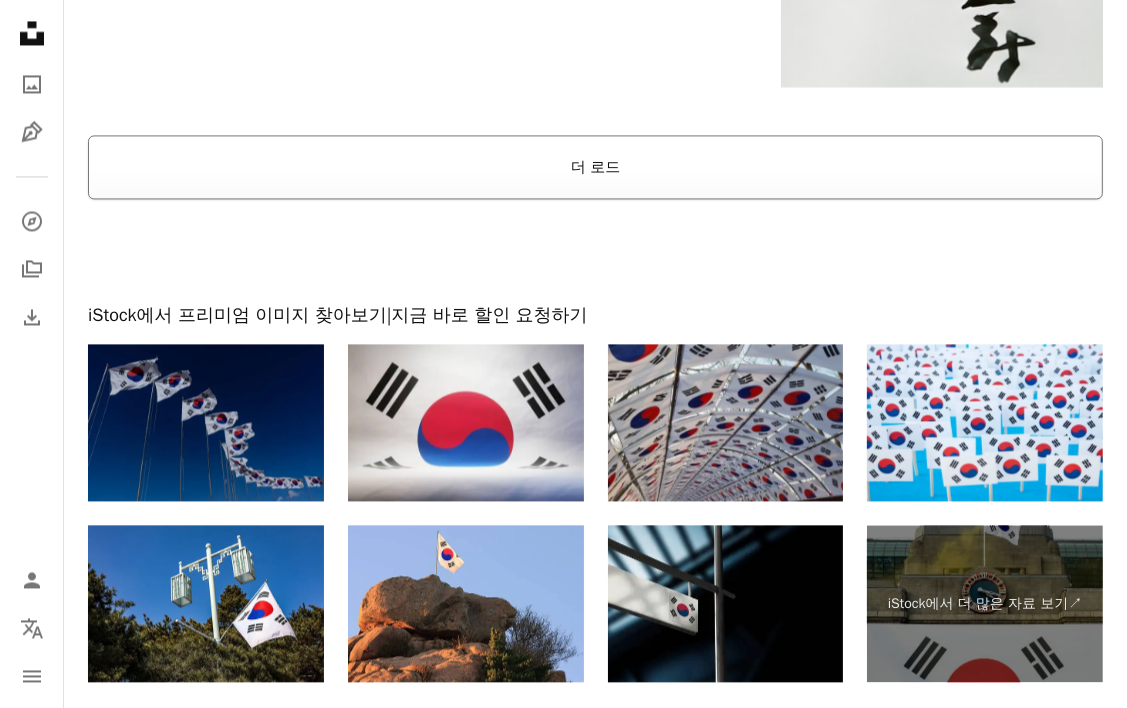 click on "더 로드" at bounding box center (595, 167) 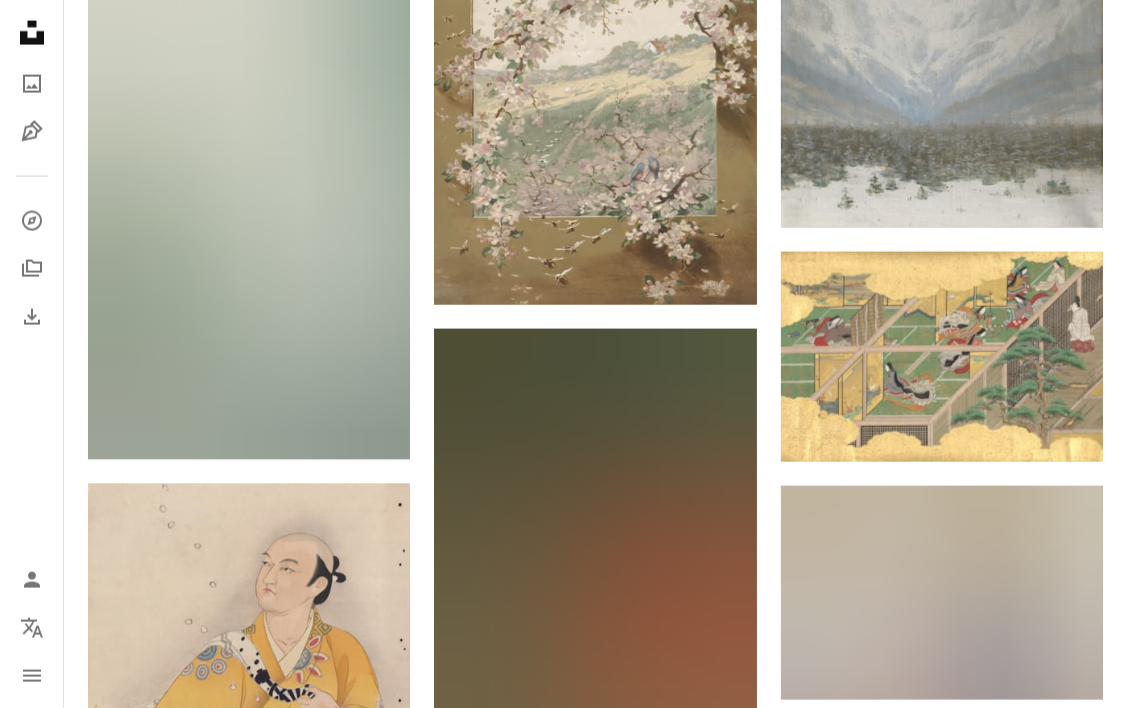 scroll, scrollTop: 8600, scrollLeft: 0, axis: vertical 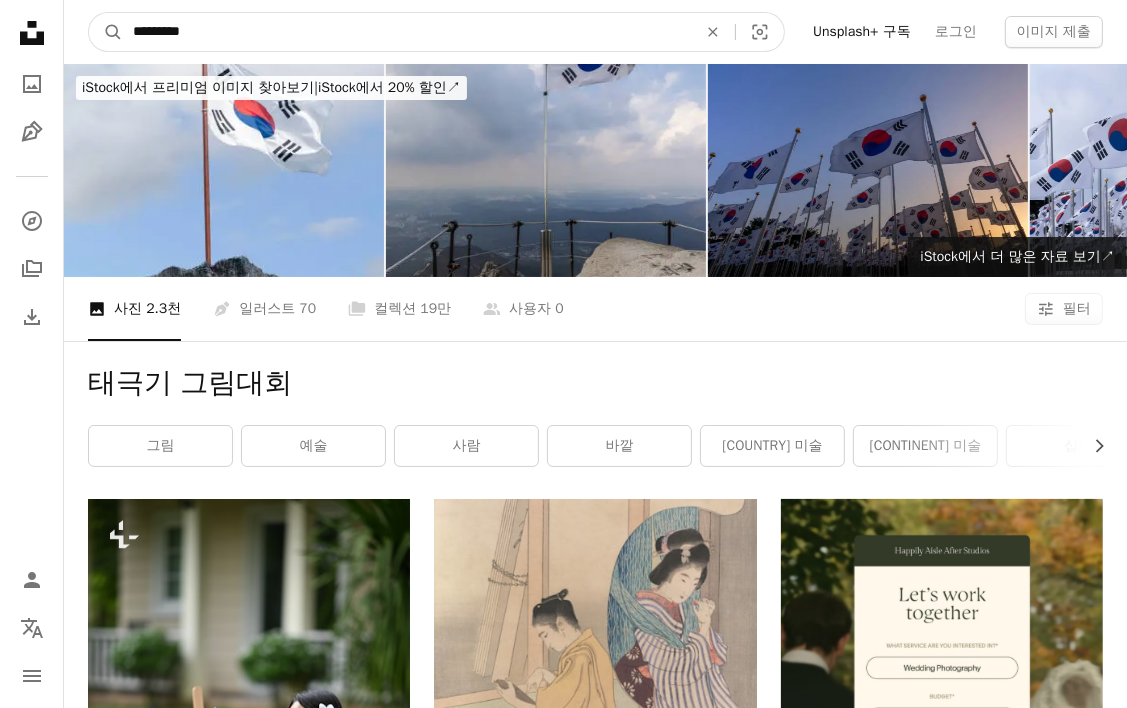 drag, startPoint x: 188, startPoint y: 30, endPoint x: -4, endPoint y: 36, distance: 192.09373 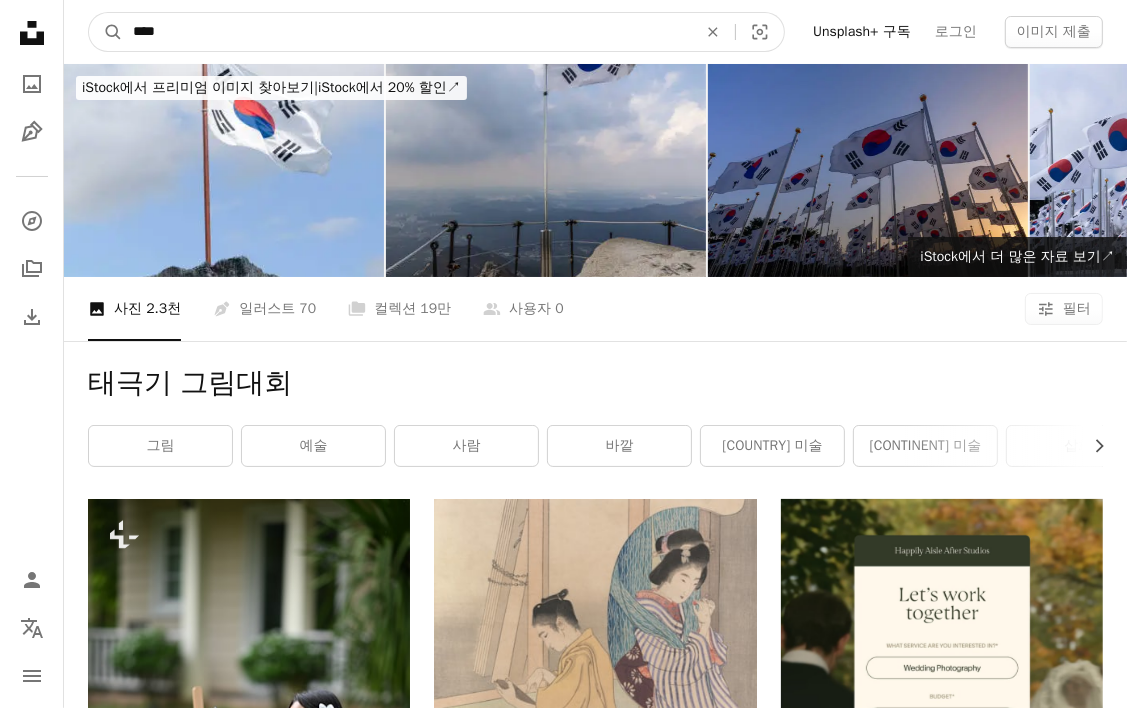 type on "****" 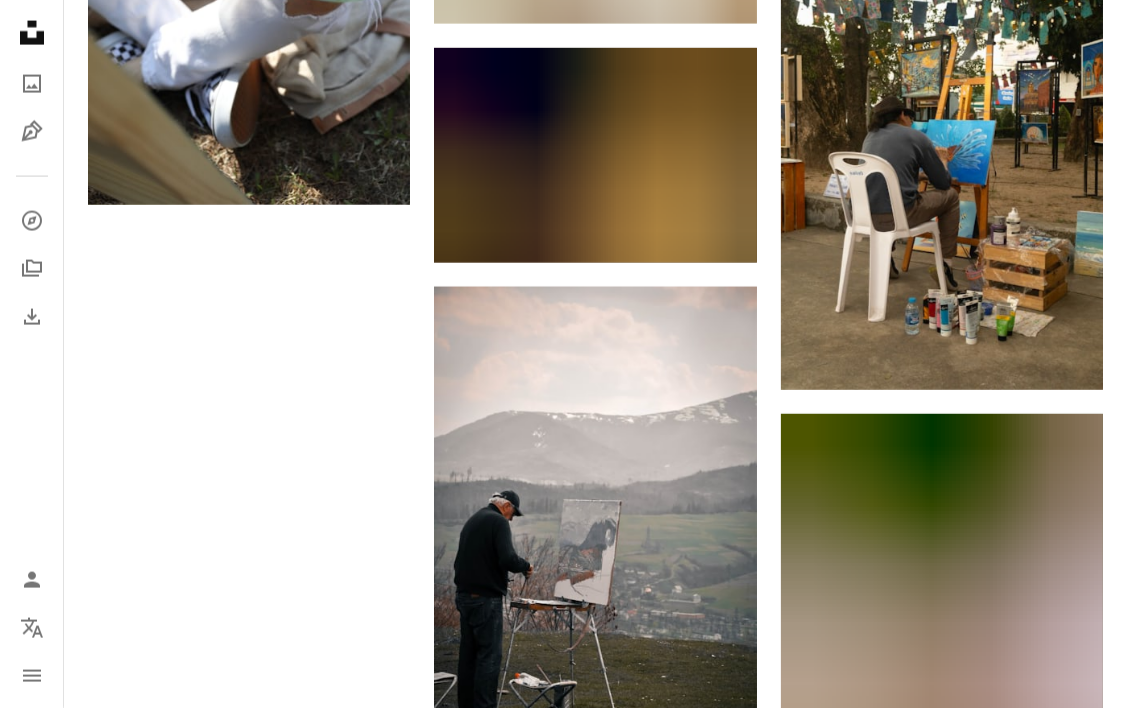 scroll, scrollTop: 2900, scrollLeft: 0, axis: vertical 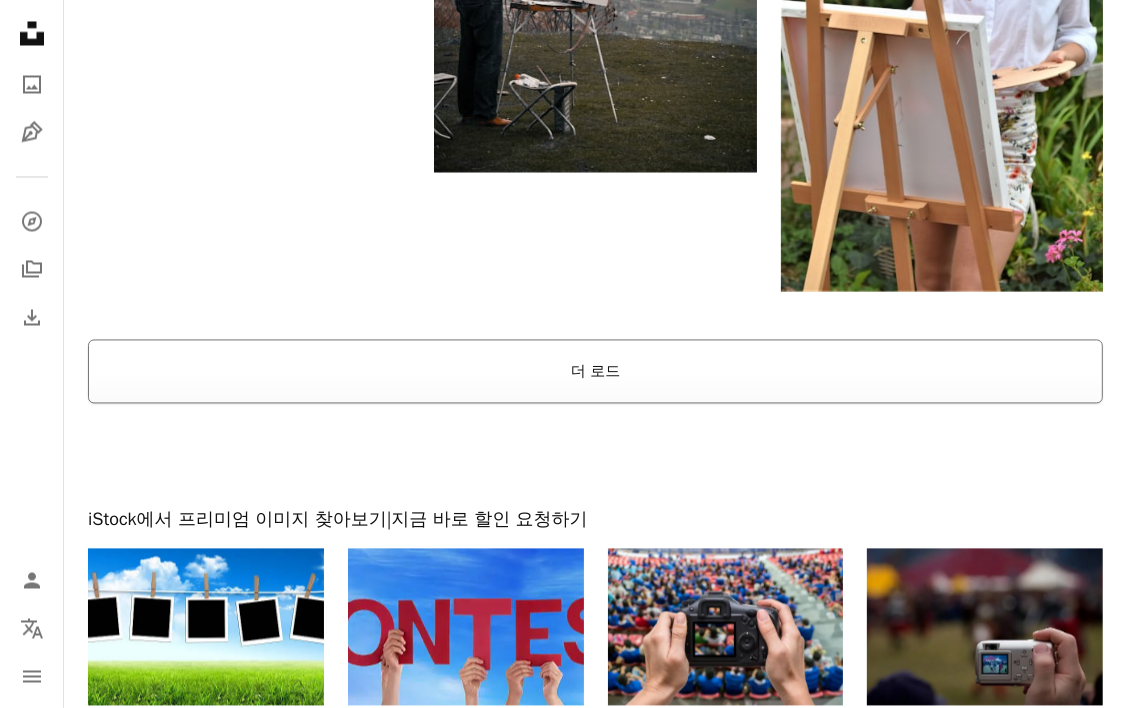 click on "더 로드" at bounding box center [595, 371] 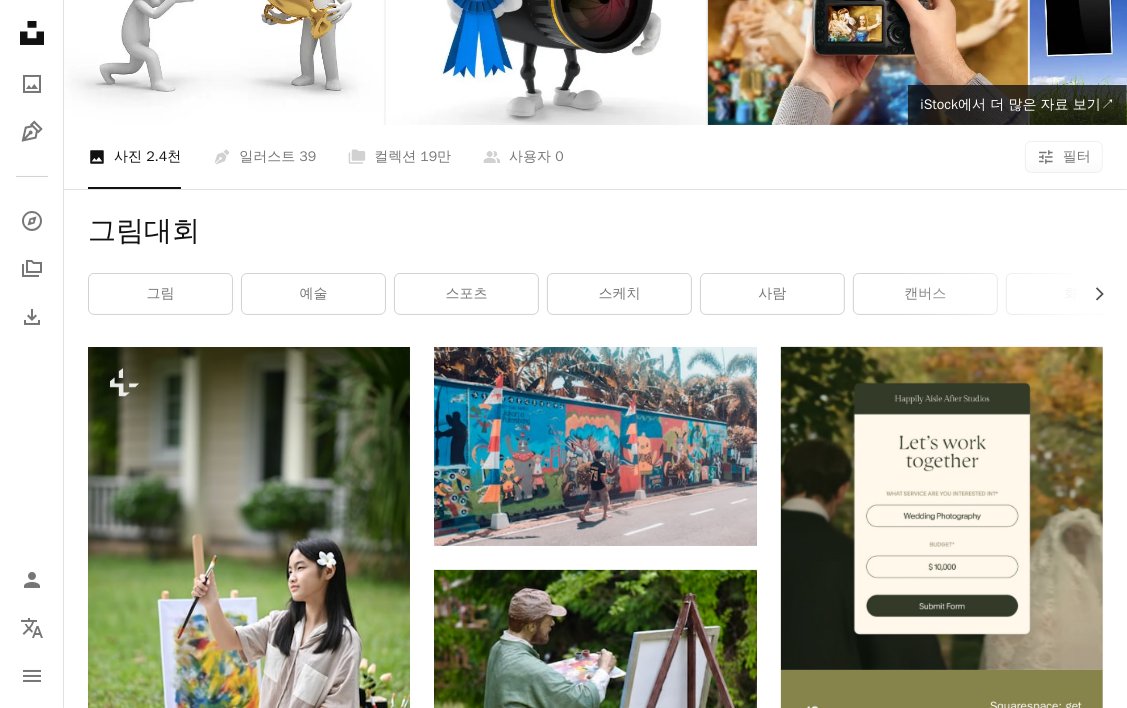 scroll, scrollTop: 0, scrollLeft: 0, axis: both 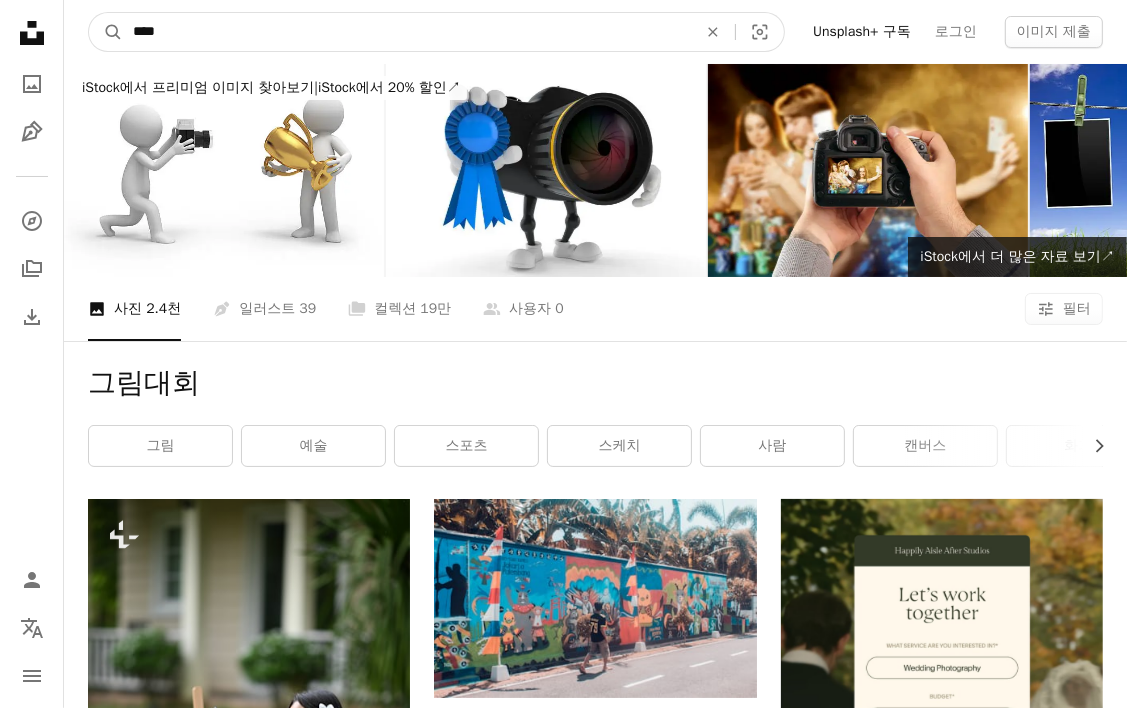 drag, startPoint x: 207, startPoint y: 32, endPoint x: 37, endPoint y: 31, distance: 170.00294 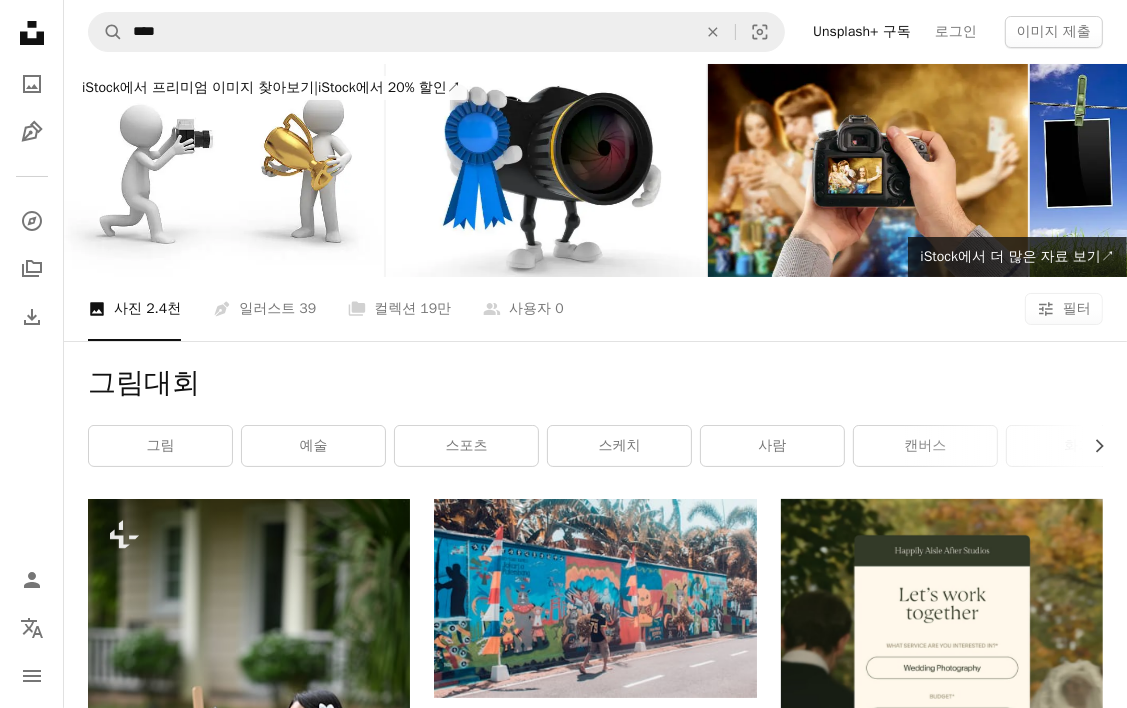 click on "그림대회 Chevron right 그림 예술 스포츠 스케치 사람 캔버스 화가 예술가 삽화 게임 경쟁 테니스 라켓" at bounding box center [595, 420] 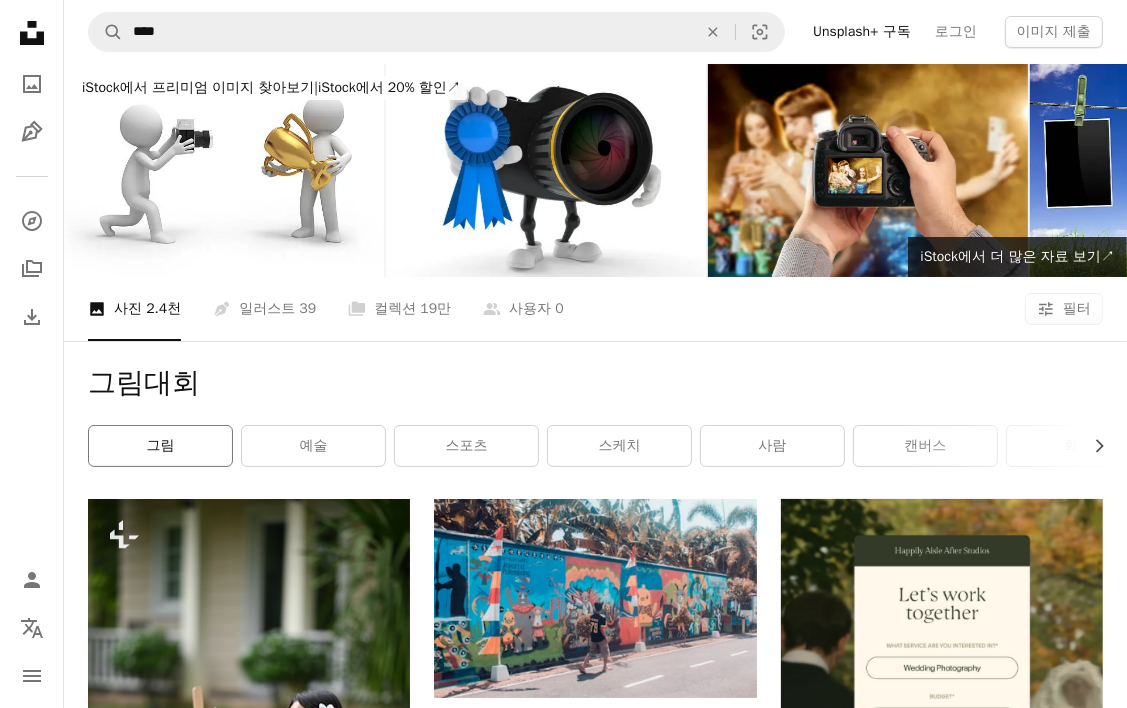 click on "그림" at bounding box center [160, 446] 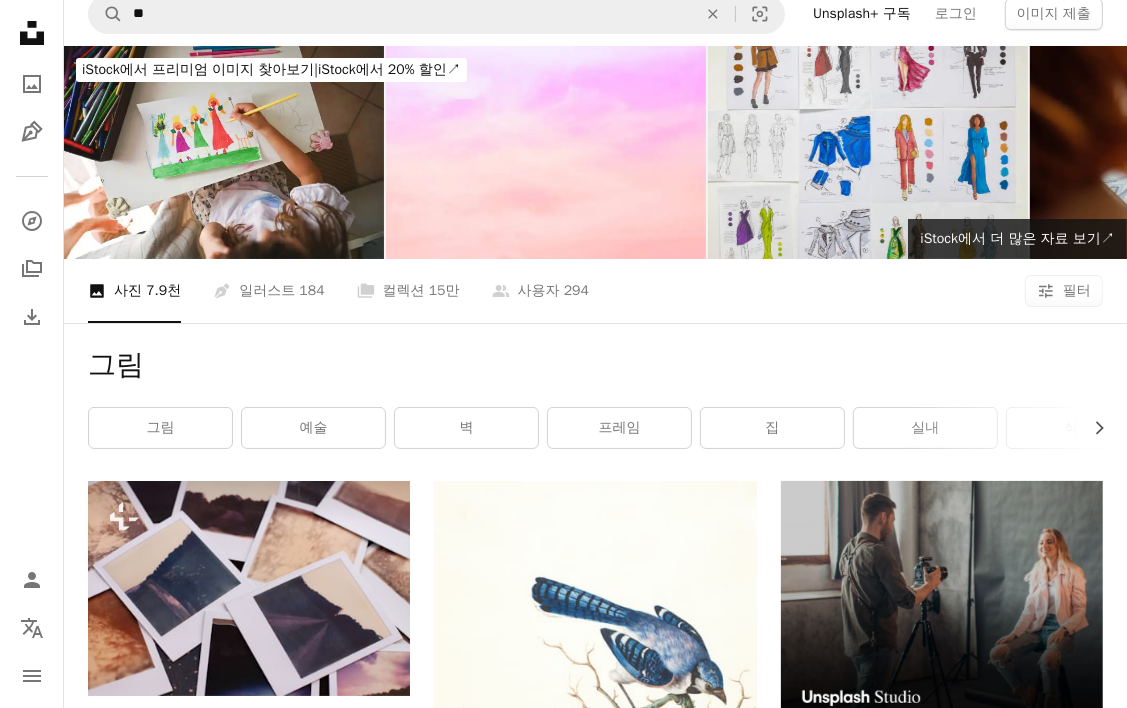 scroll, scrollTop: 0, scrollLeft: 0, axis: both 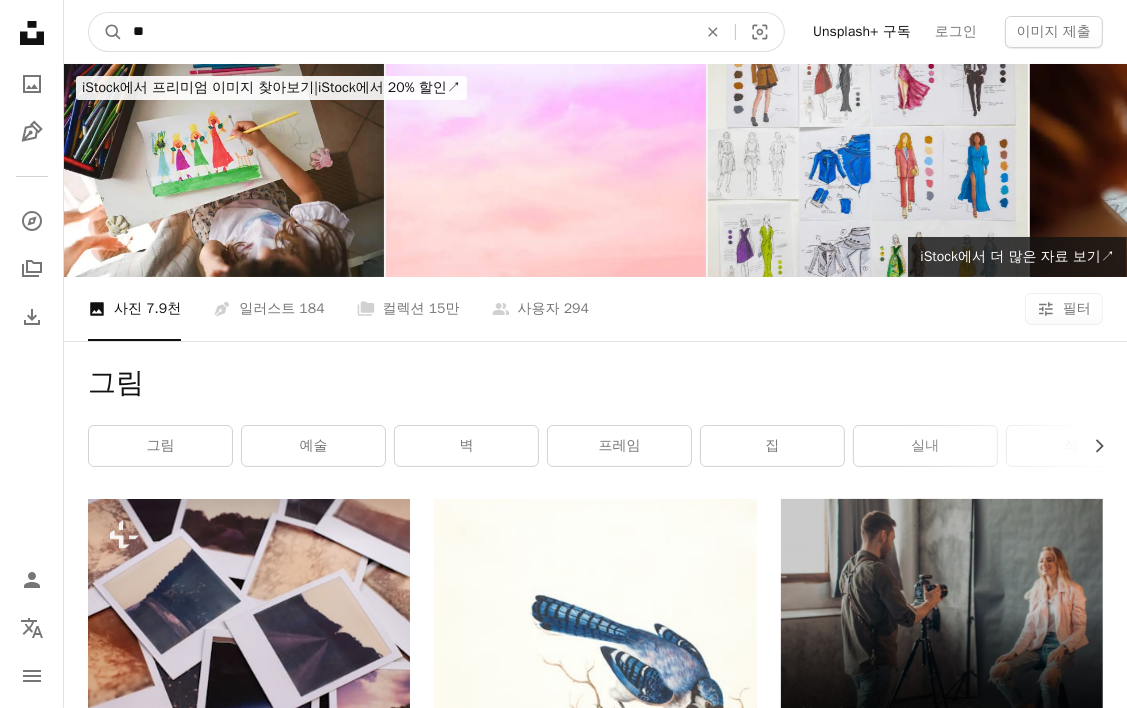 click on "**" at bounding box center [407, 32] 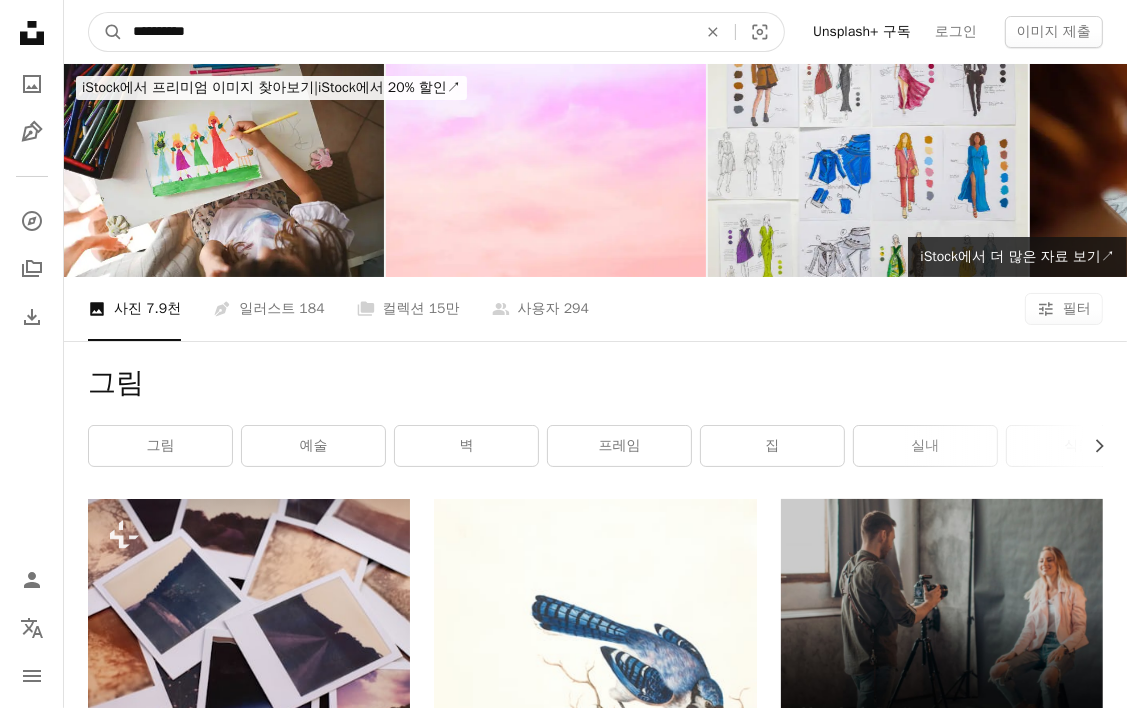 type on "**********" 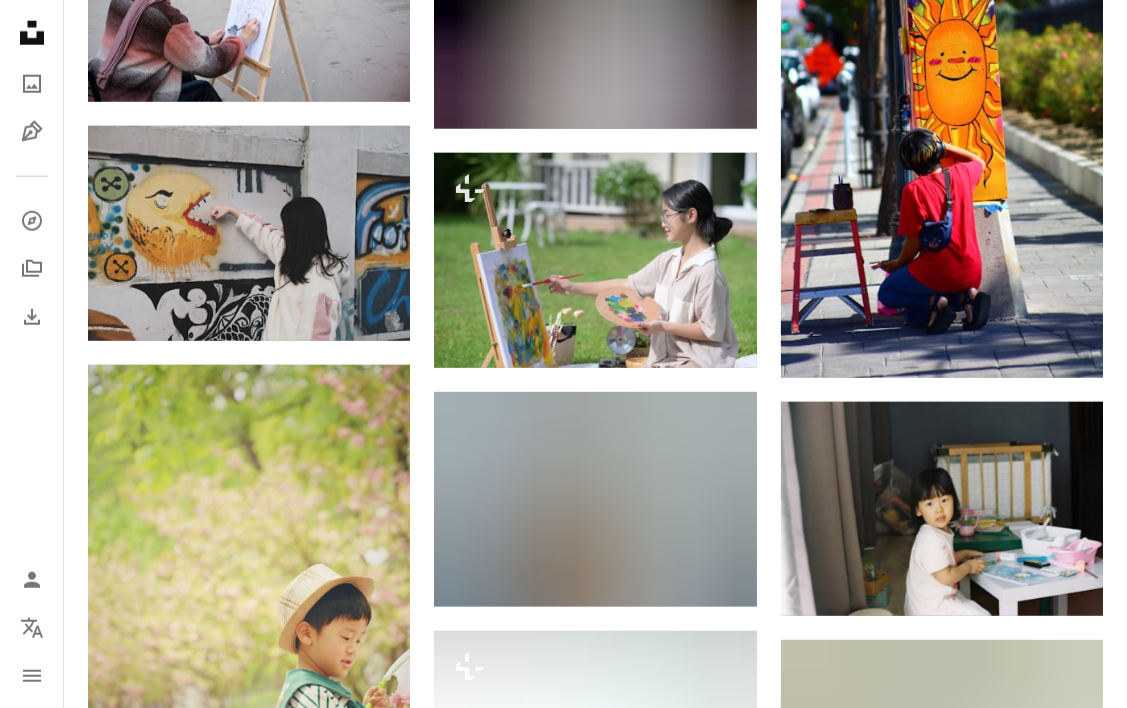 scroll, scrollTop: 1600, scrollLeft: 0, axis: vertical 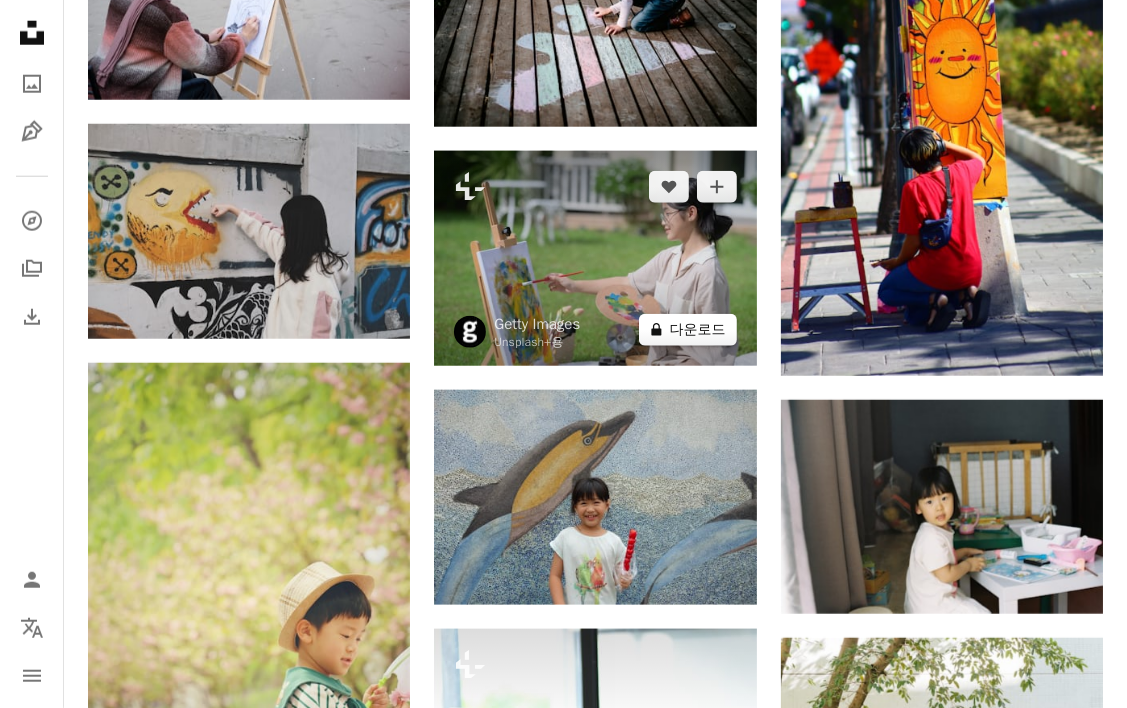 click on "A lock 다운로드" at bounding box center (688, 330) 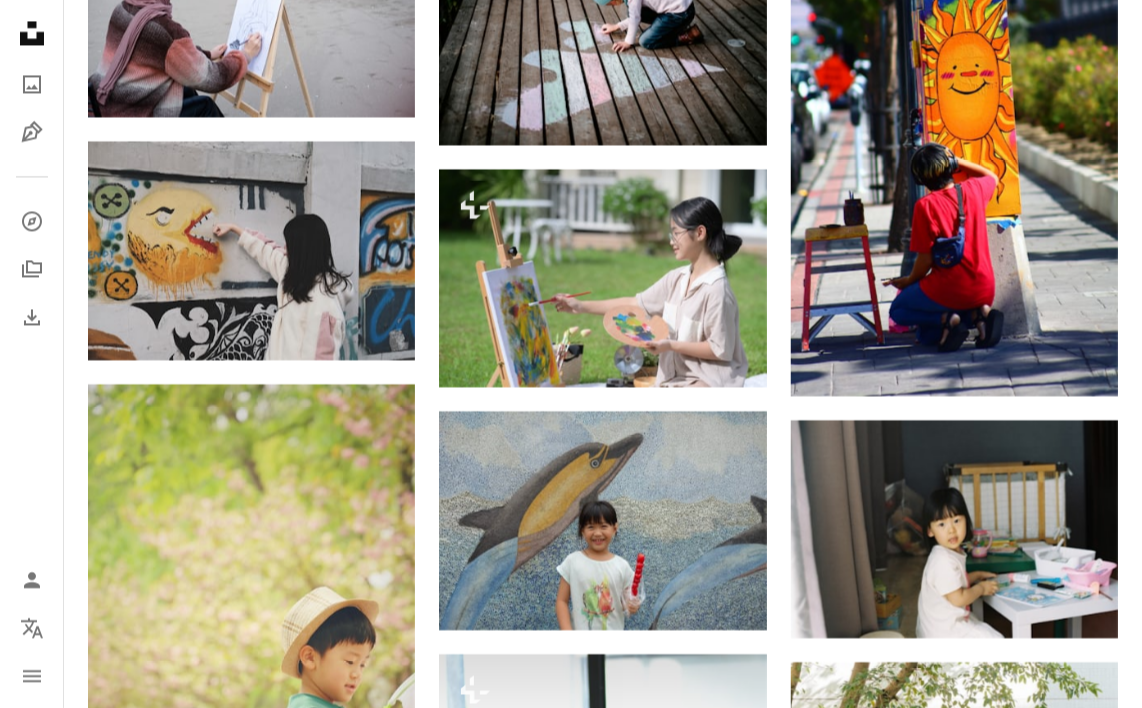 click on "An X shape 즉시 사용 가능한 프리미엄 이미지입니다. 무제한 액세스가 가능합니다. A plus sign 매월 회원 전용 콘텐츠 추가 A plus sign 무제한 royalty-free 다운로드 A plus sign 일러스트  신규 A plus sign 강화된 법적 보호 매년 66%  할인 매월 $12   $4 USD 매달 * Unsplash+  구독 *매년 납부 시 선불로  $48  청구 해당 세금 별도. 자동으로 연장됩니다. 언제든지 취소 가능합니다." at bounding box center (571, 4385) 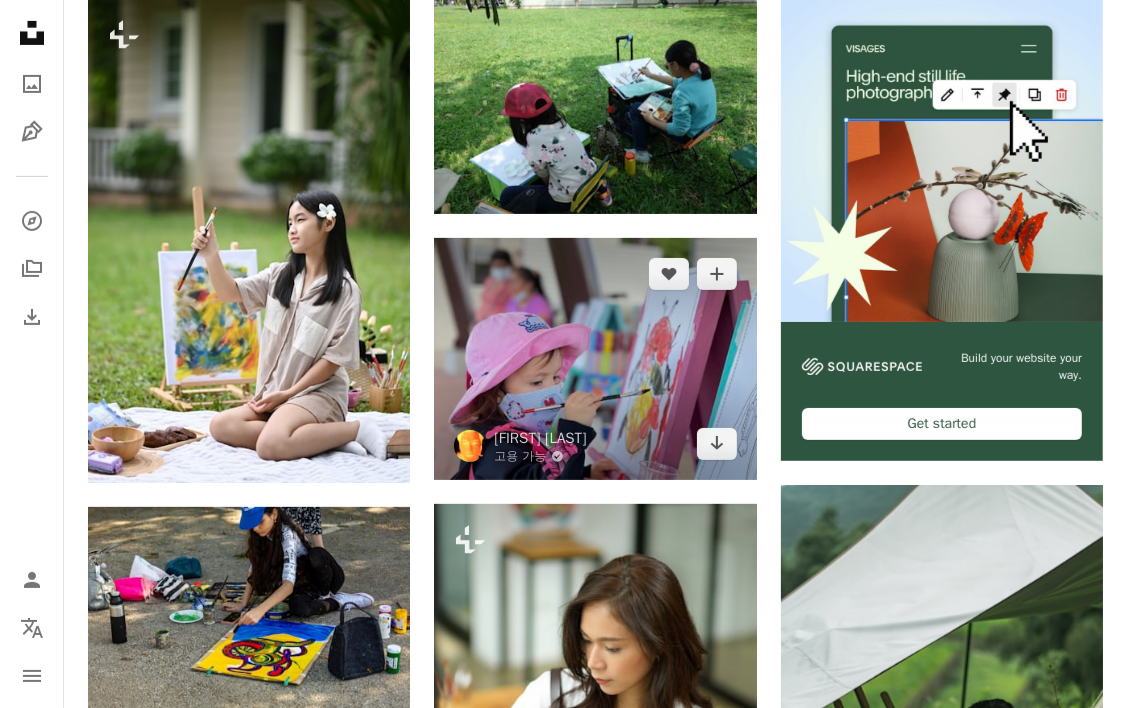 scroll, scrollTop: 0, scrollLeft: 0, axis: both 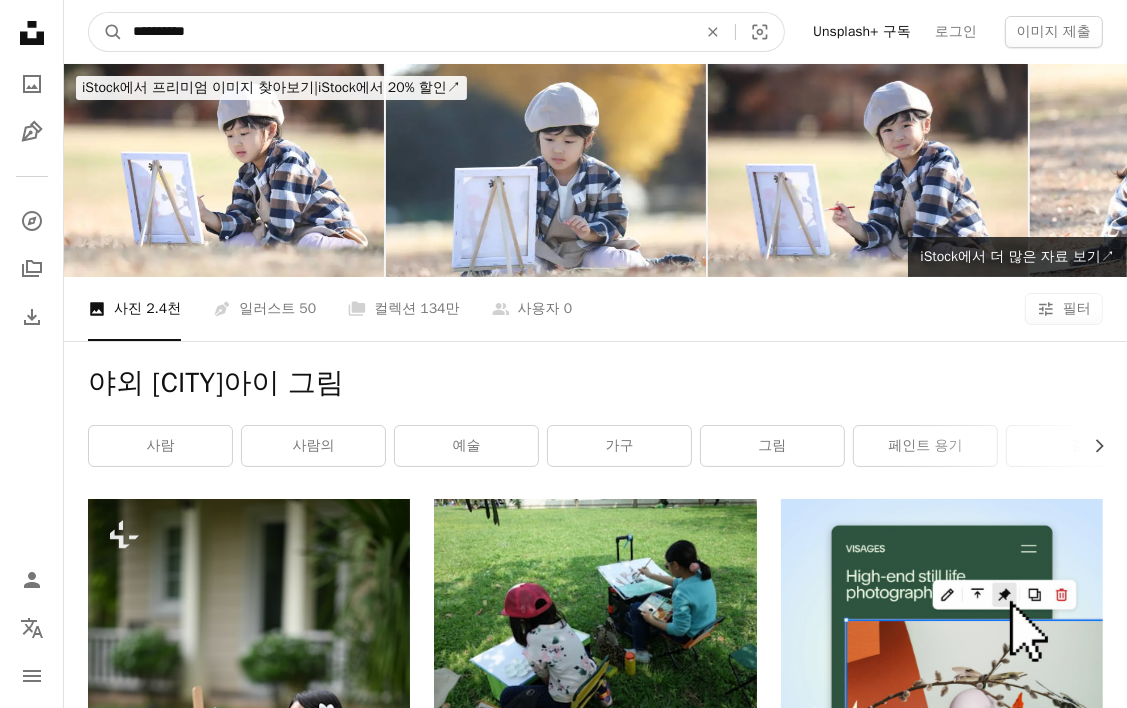 drag, startPoint x: 313, startPoint y: 35, endPoint x: 36, endPoint y: 42, distance: 277.08844 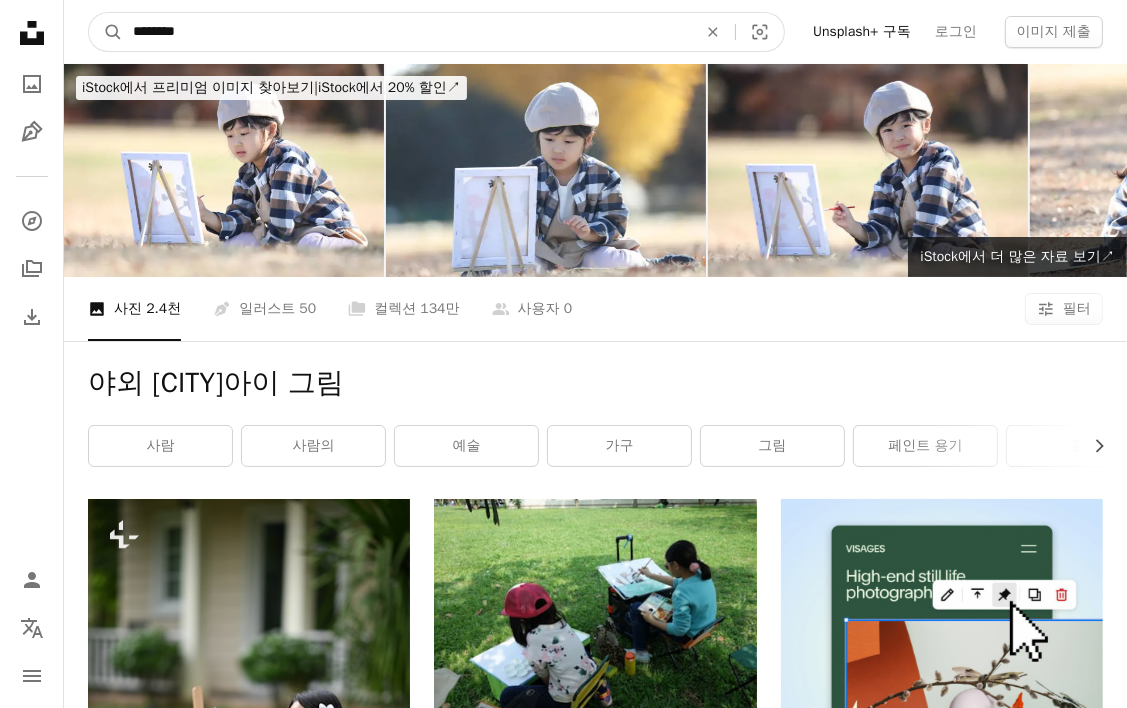 type on "********" 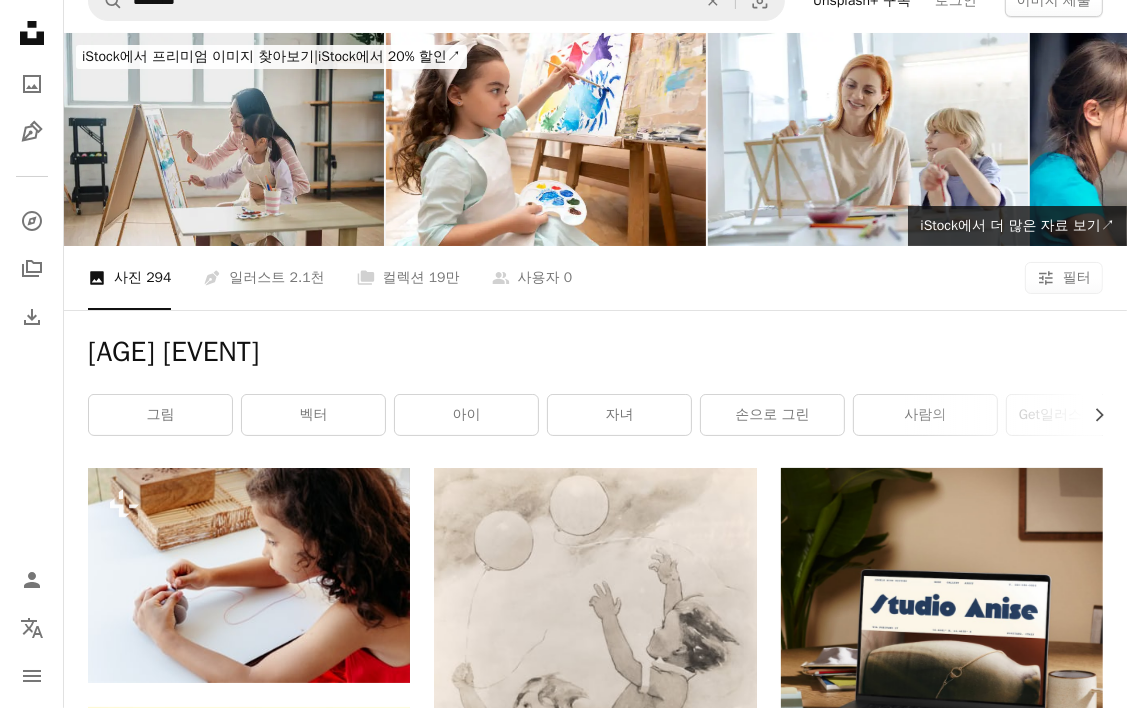 scroll, scrollTop: 0, scrollLeft: 0, axis: both 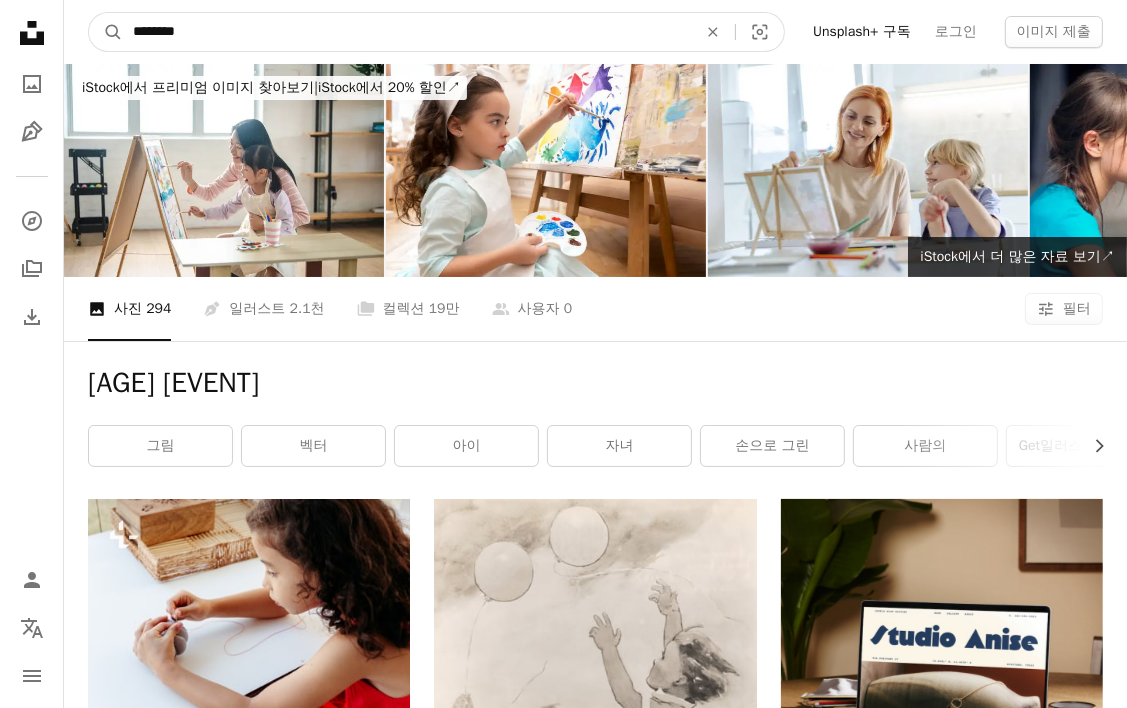drag, startPoint x: 294, startPoint y: 33, endPoint x: 79, endPoint y: 36, distance: 215.02094 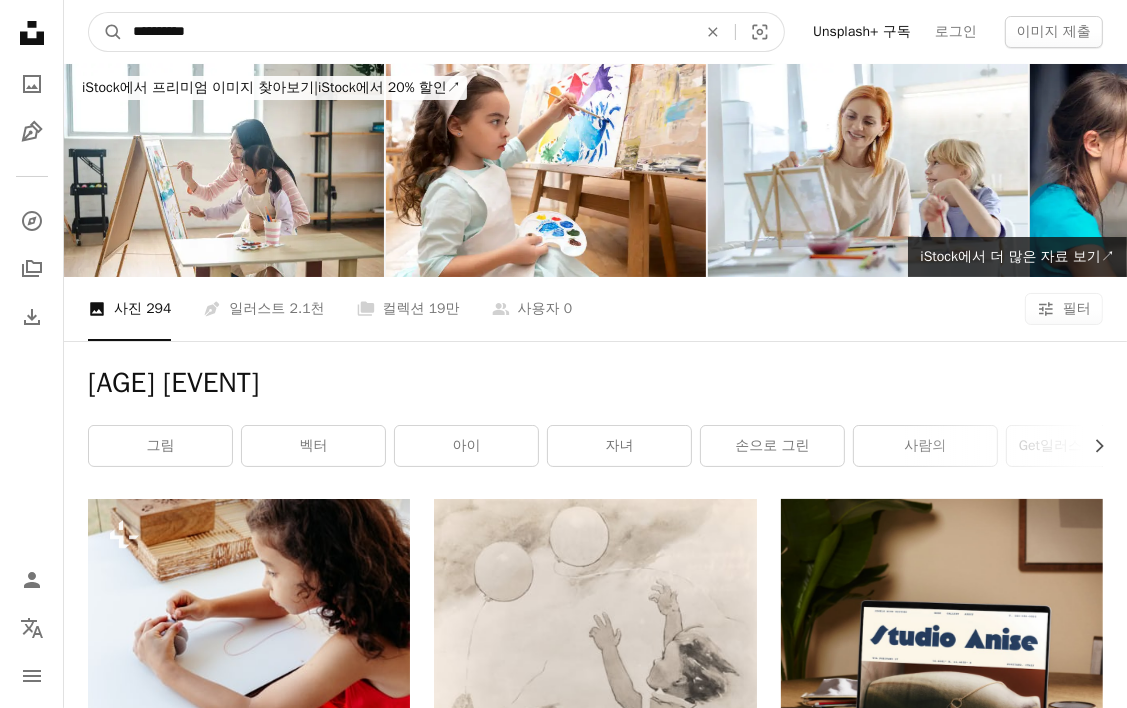 type on "**********" 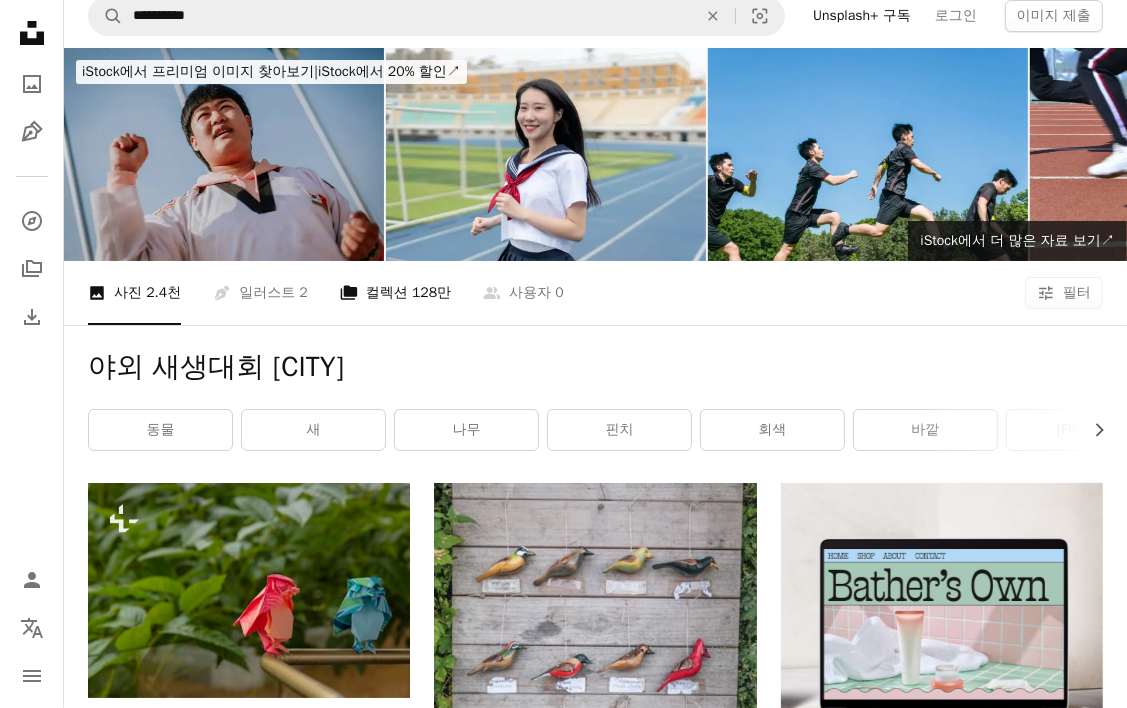 scroll, scrollTop: 0, scrollLeft: 0, axis: both 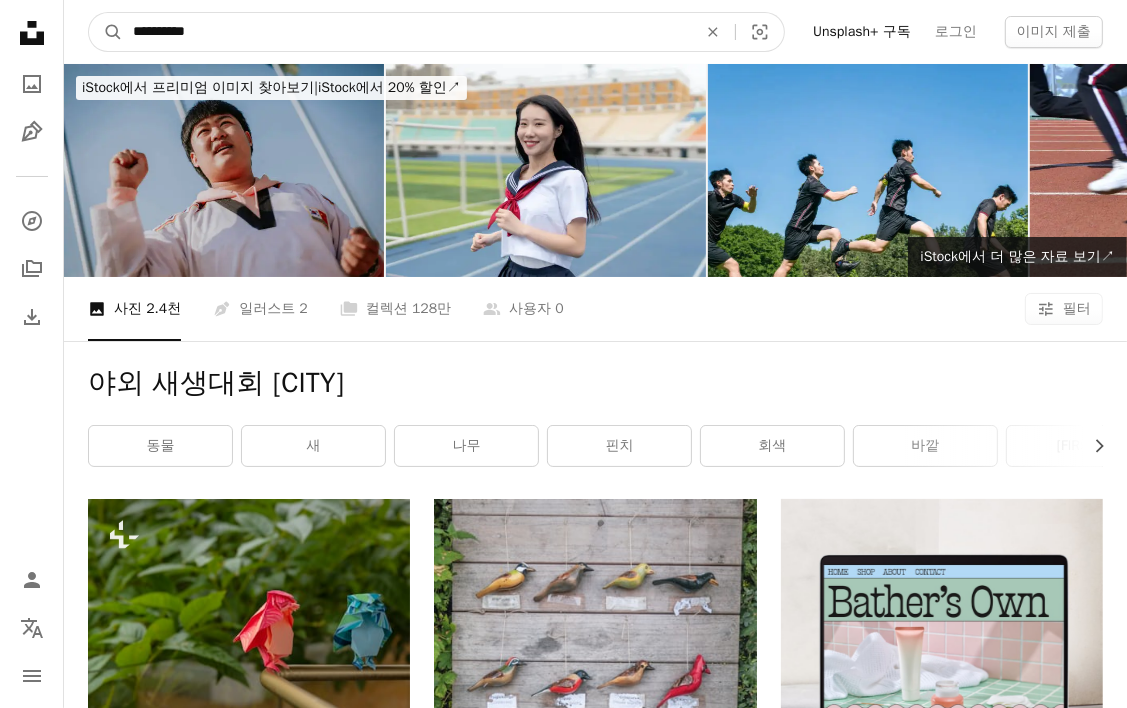 drag, startPoint x: 285, startPoint y: 35, endPoint x: 226, endPoint y: 39, distance: 59.135437 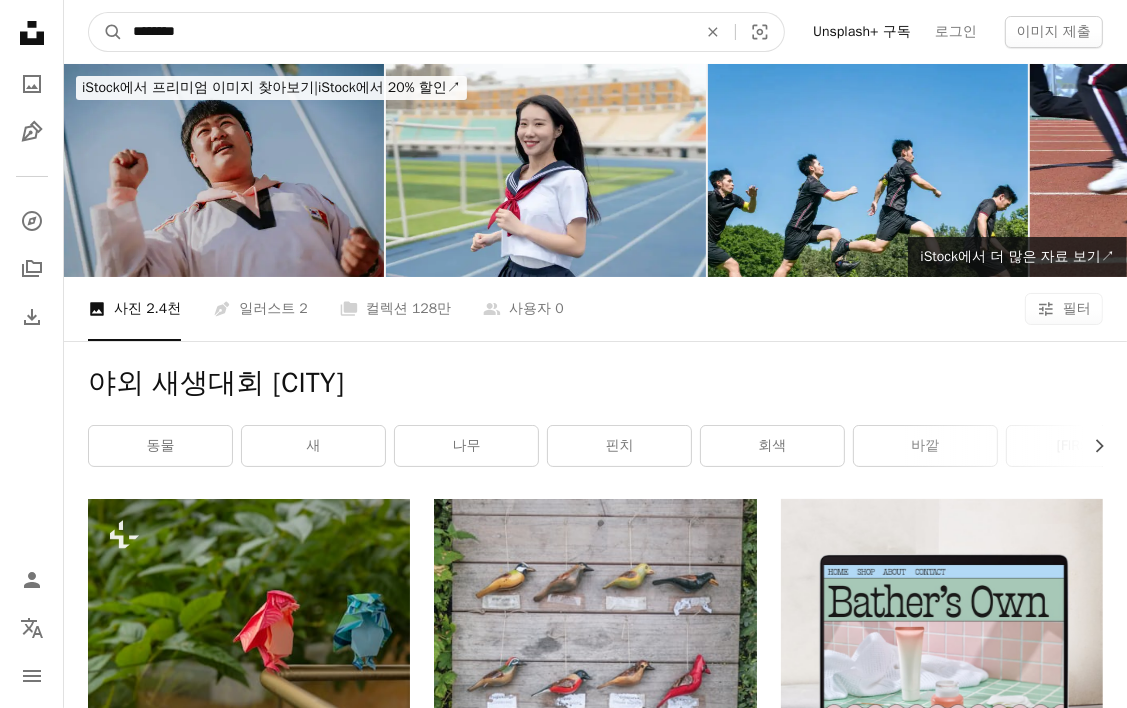 type on "*******" 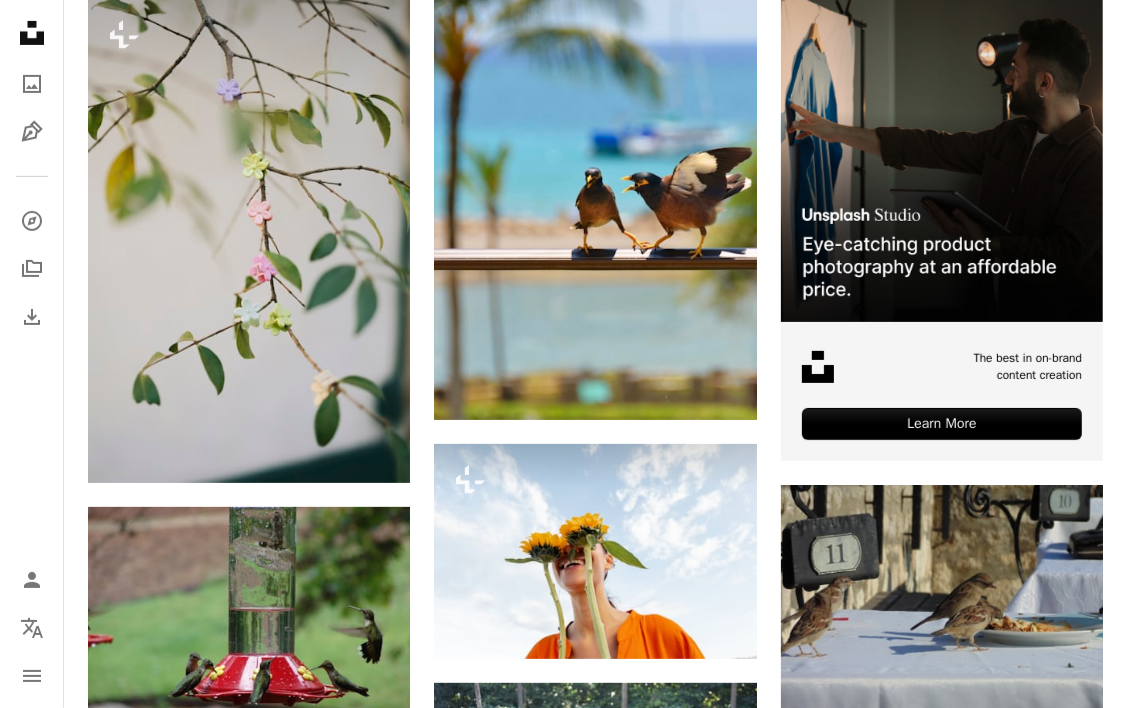 scroll, scrollTop: 0, scrollLeft: 0, axis: both 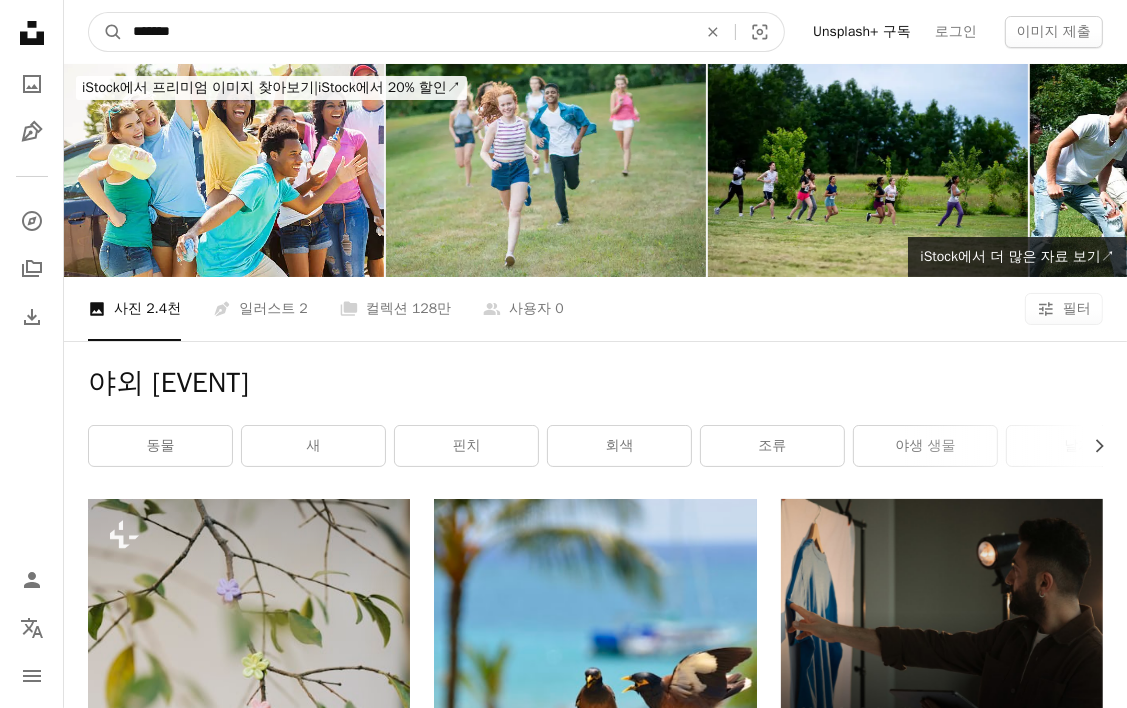 click on "*******" at bounding box center (407, 32) 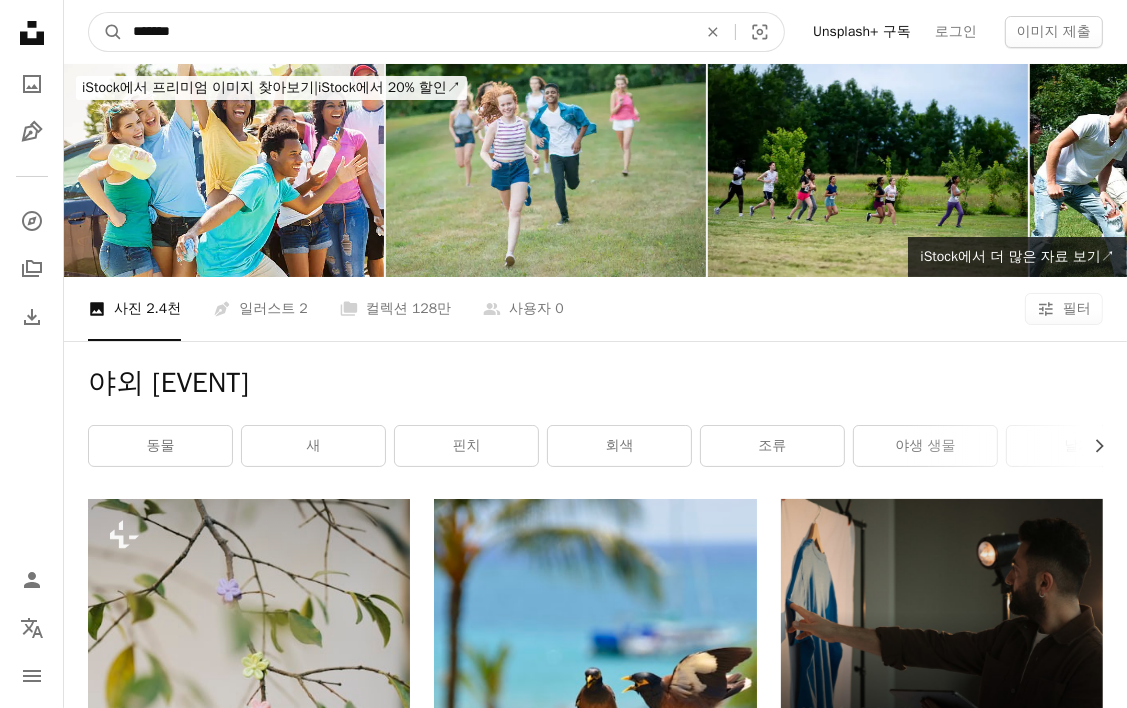 click on "*******" at bounding box center [407, 32] 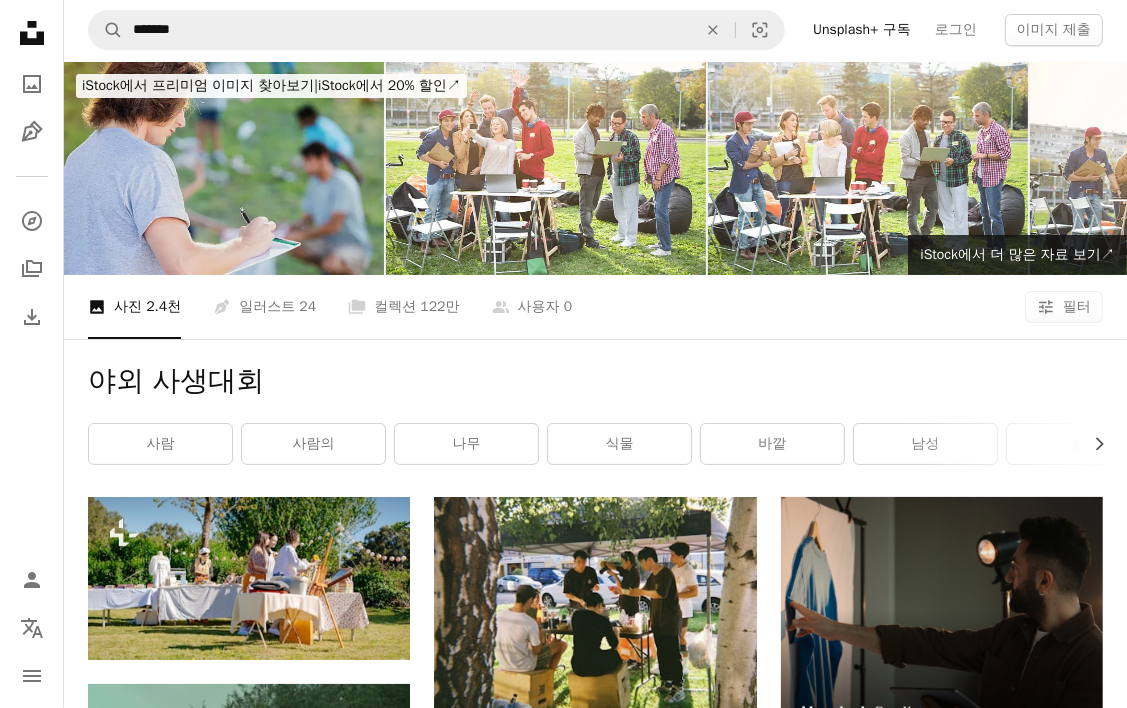 scroll, scrollTop: 0, scrollLeft: 0, axis: both 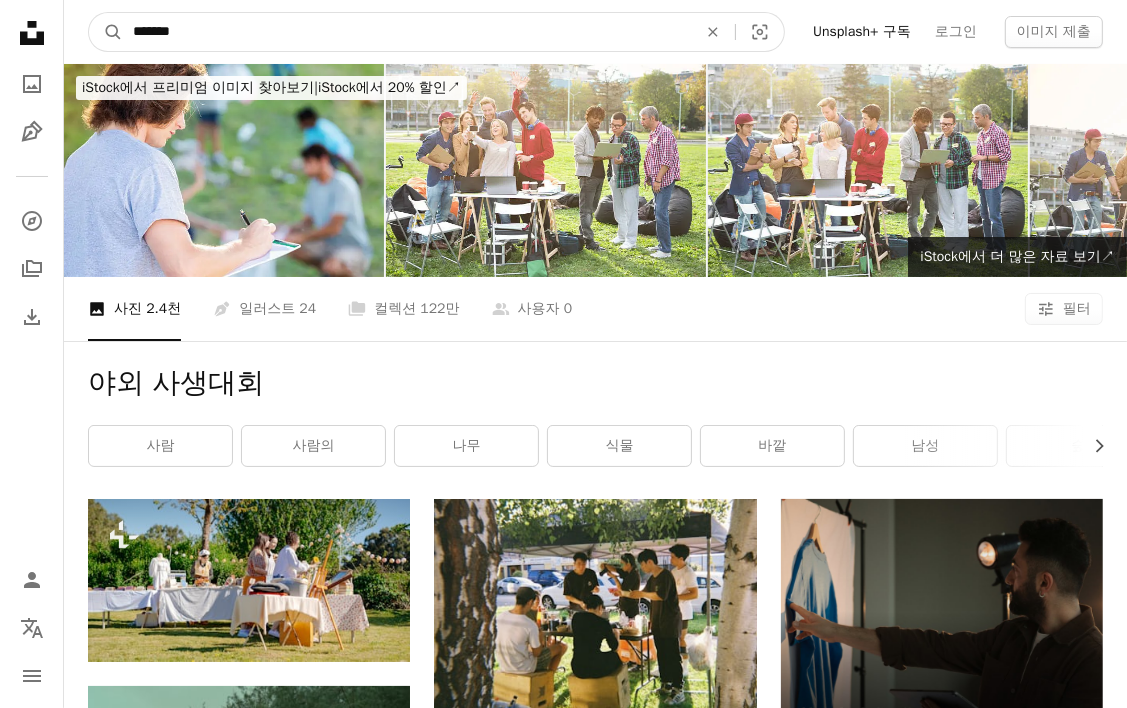 click on "*******" at bounding box center (407, 32) 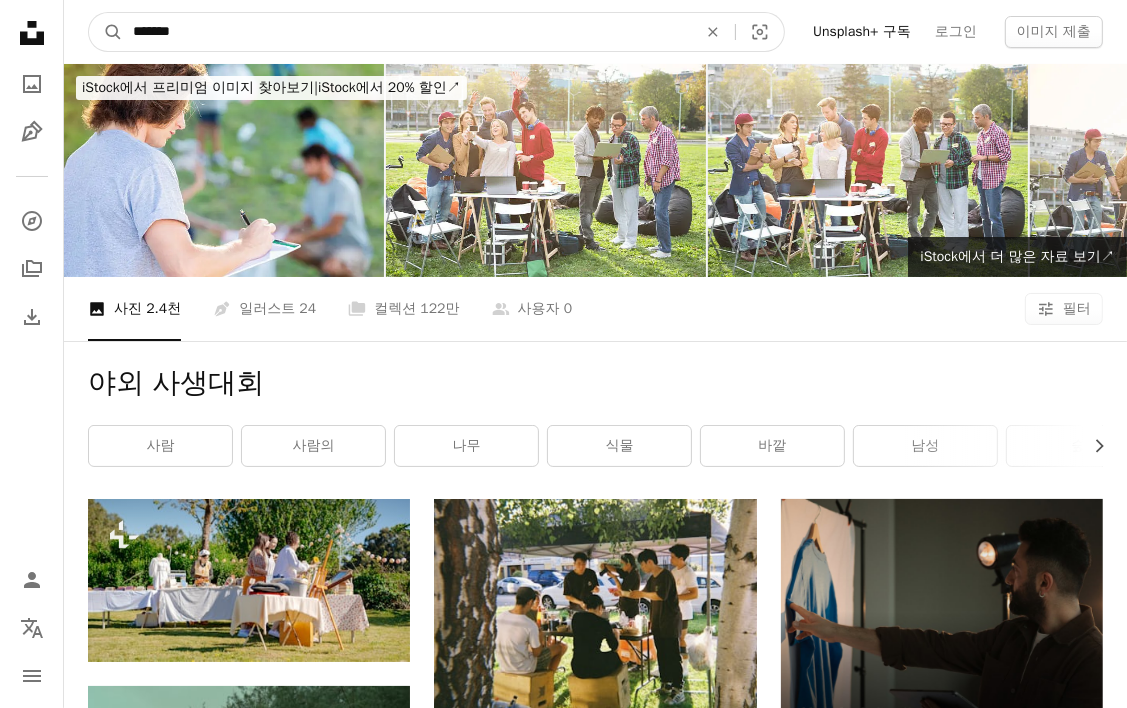 click on "*******" at bounding box center [407, 32] 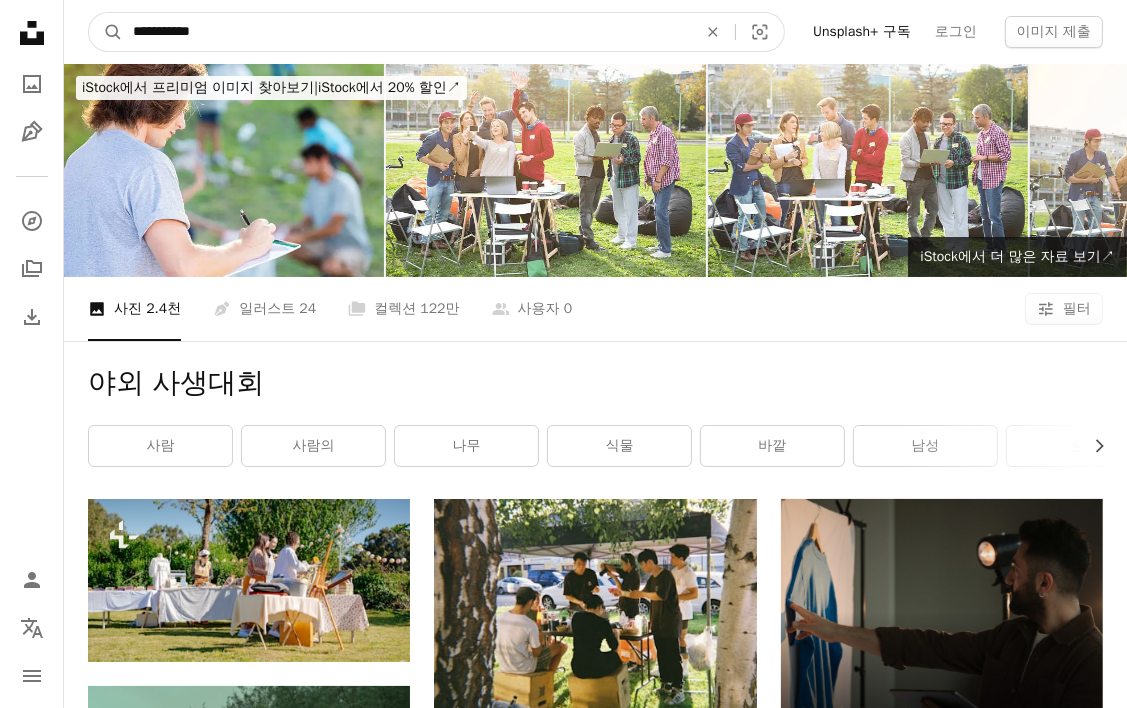 type on "**********" 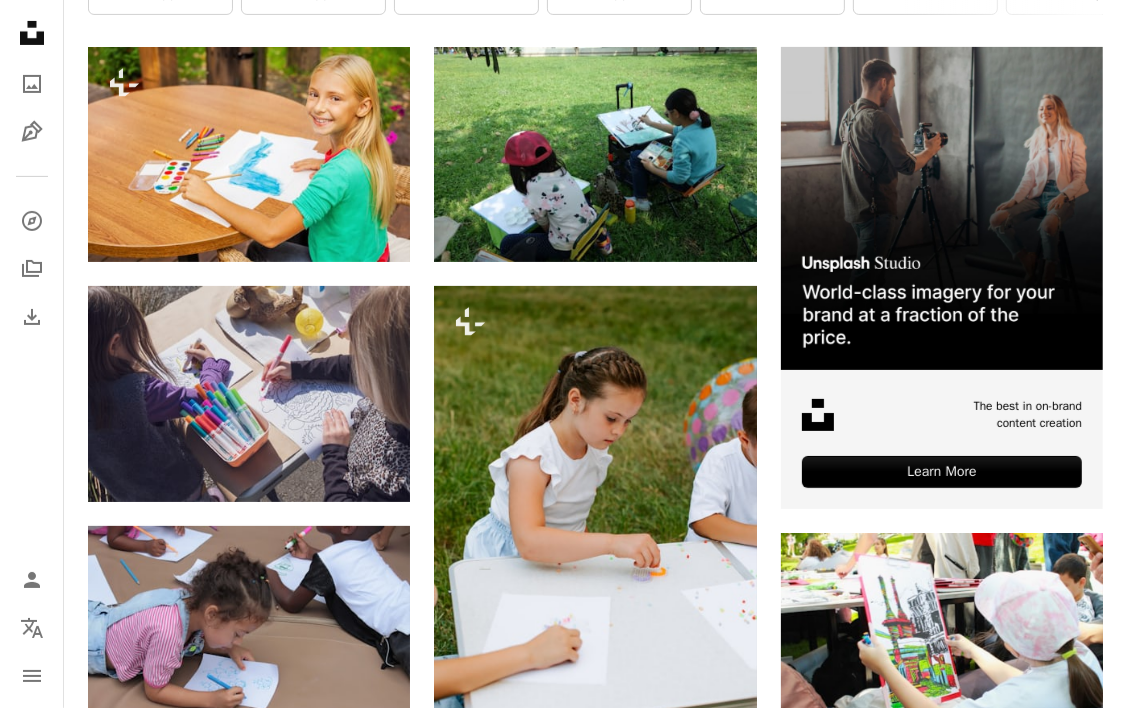 scroll, scrollTop: 500, scrollLeft: 0, axis: vertical 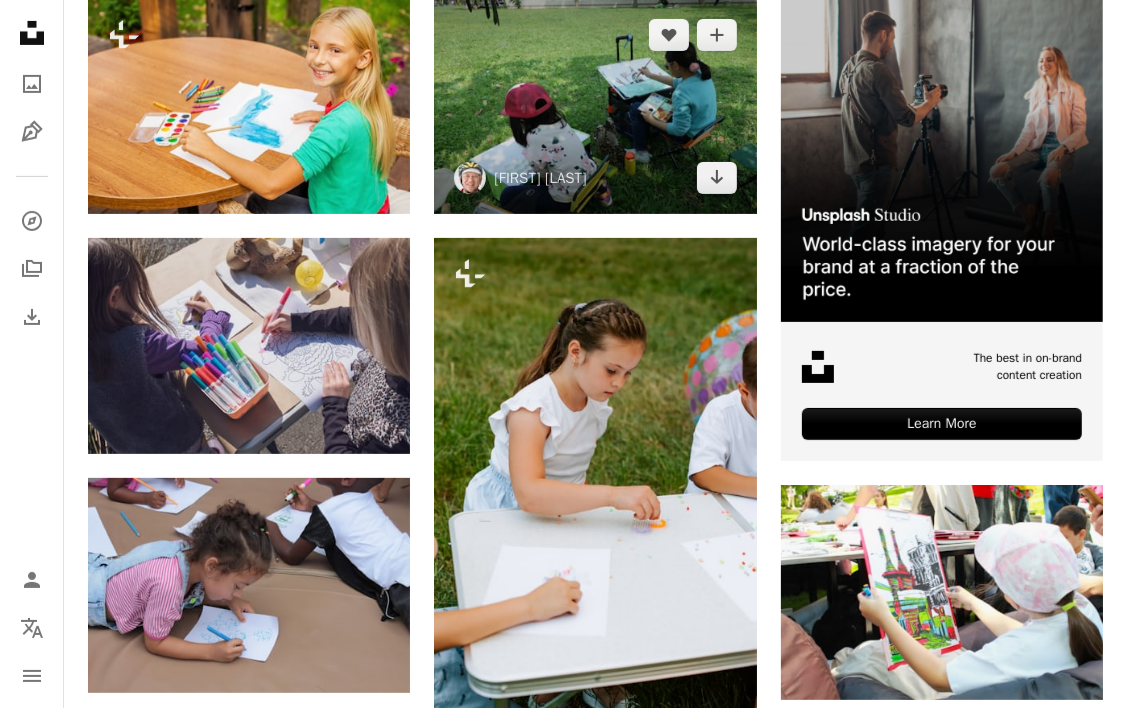 click at bounding box center [595, 106] 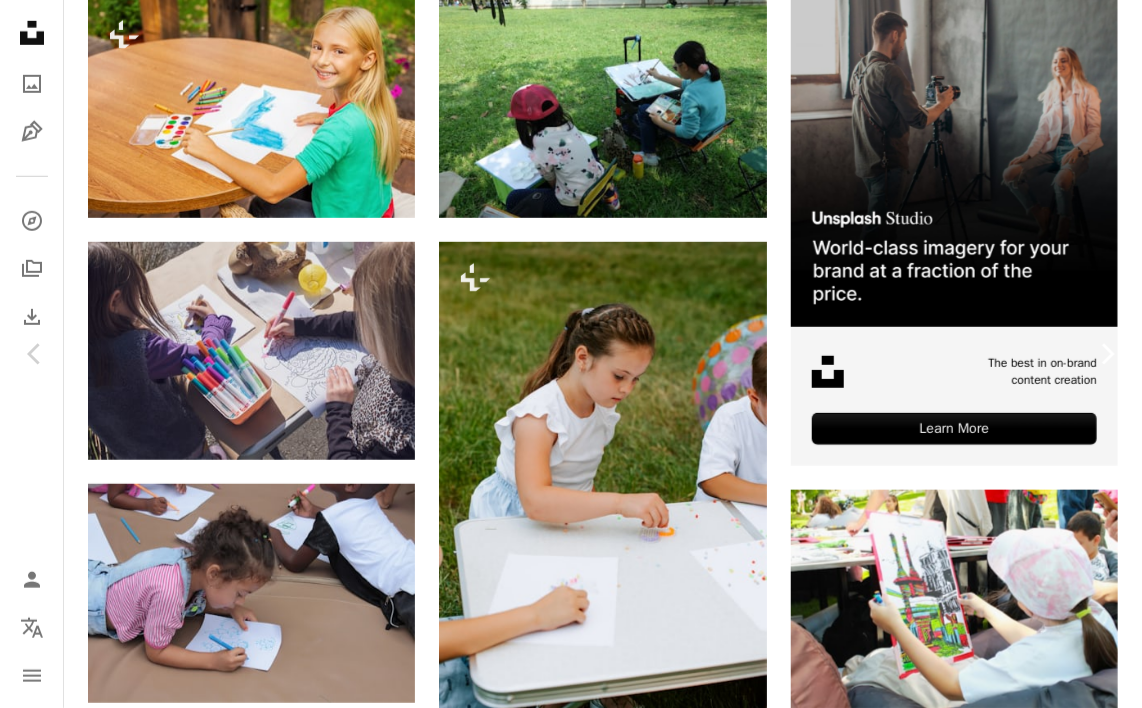 drag, startPoint x: 1100, startPoint y: 359, endPoint x: 1080, endPoint y: 359, distance: 20 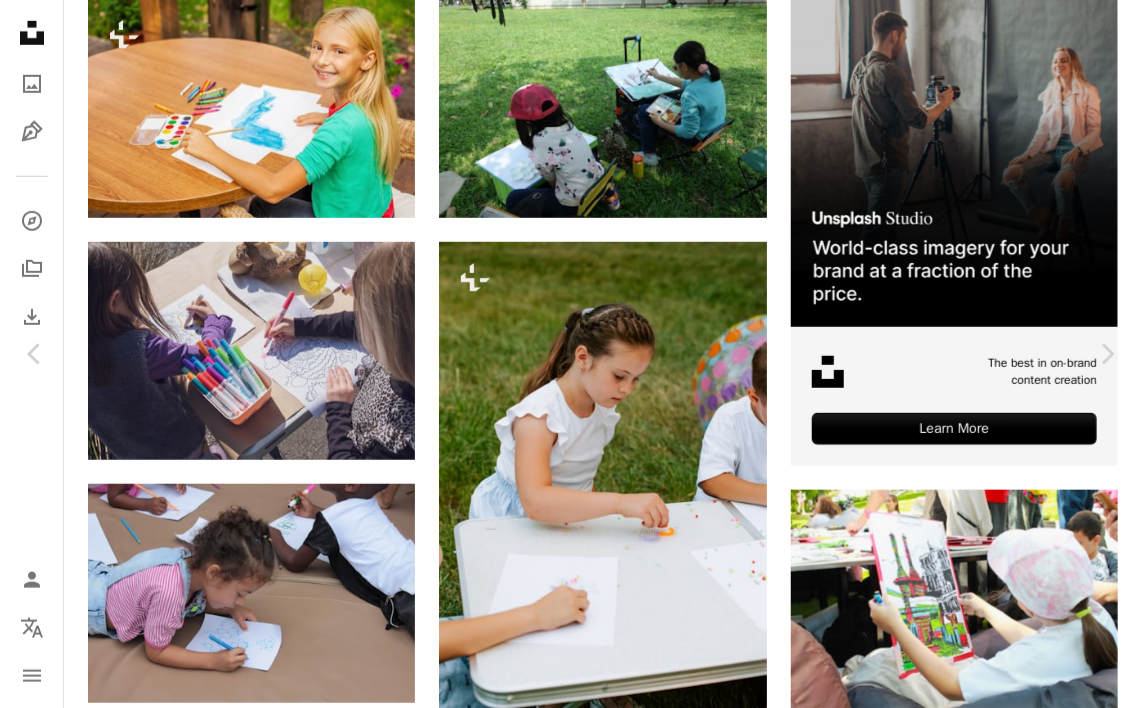 click on "An X shape" at bounding box center (20, 20) 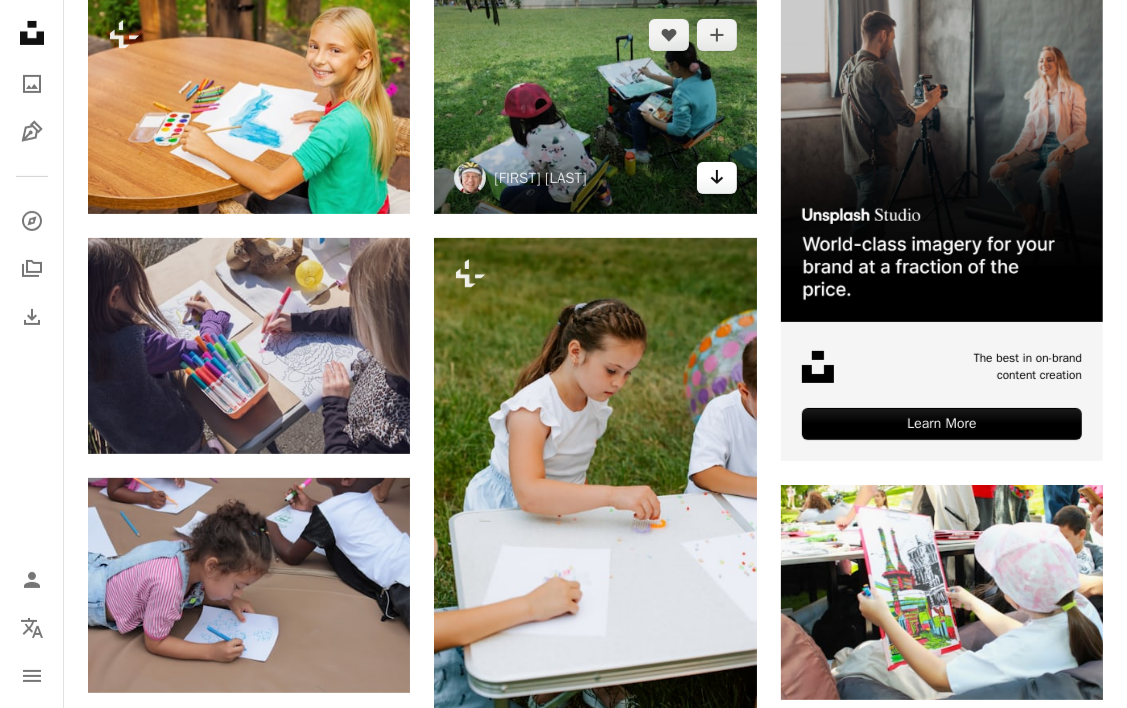 click on "Arrow pointing down" 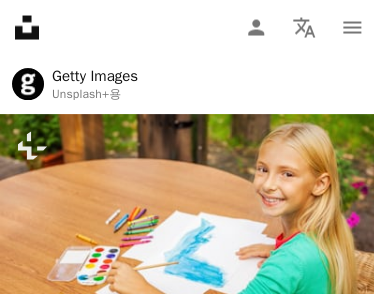 drag, startPoint x: 321, startPoint y: 90, endPoint x: 328, endPoint y: 82, distance: 10.630146 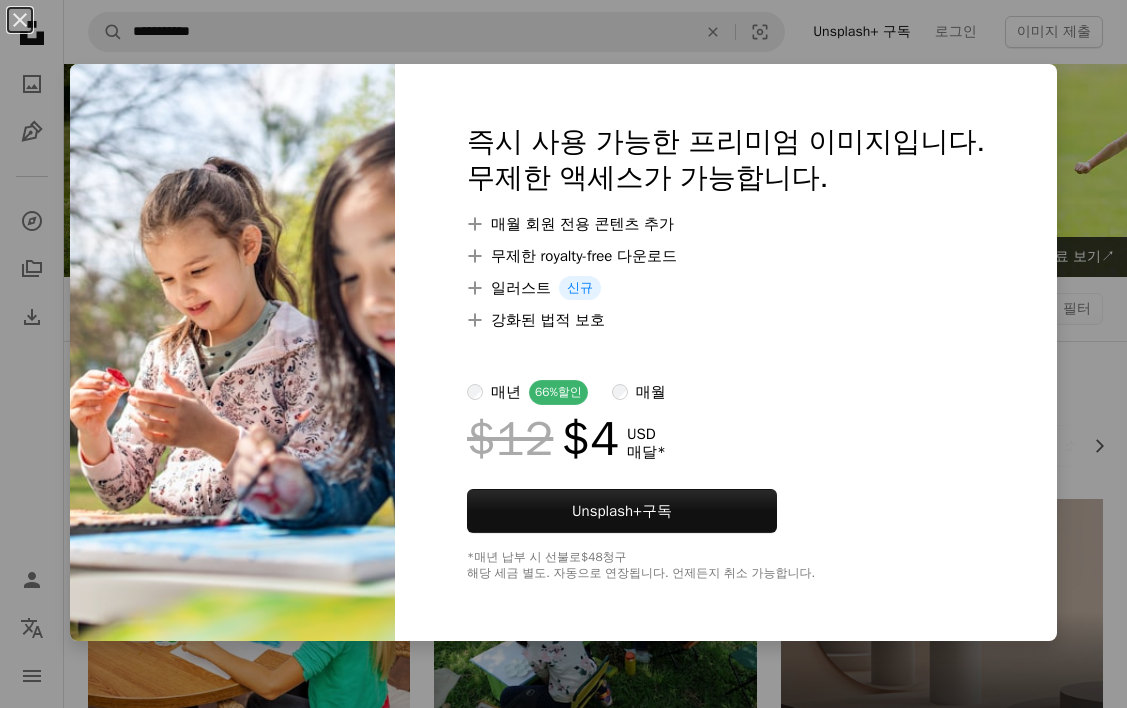 scroll, scrollTop: 1800, scrollLeft: 0, axis: vertical 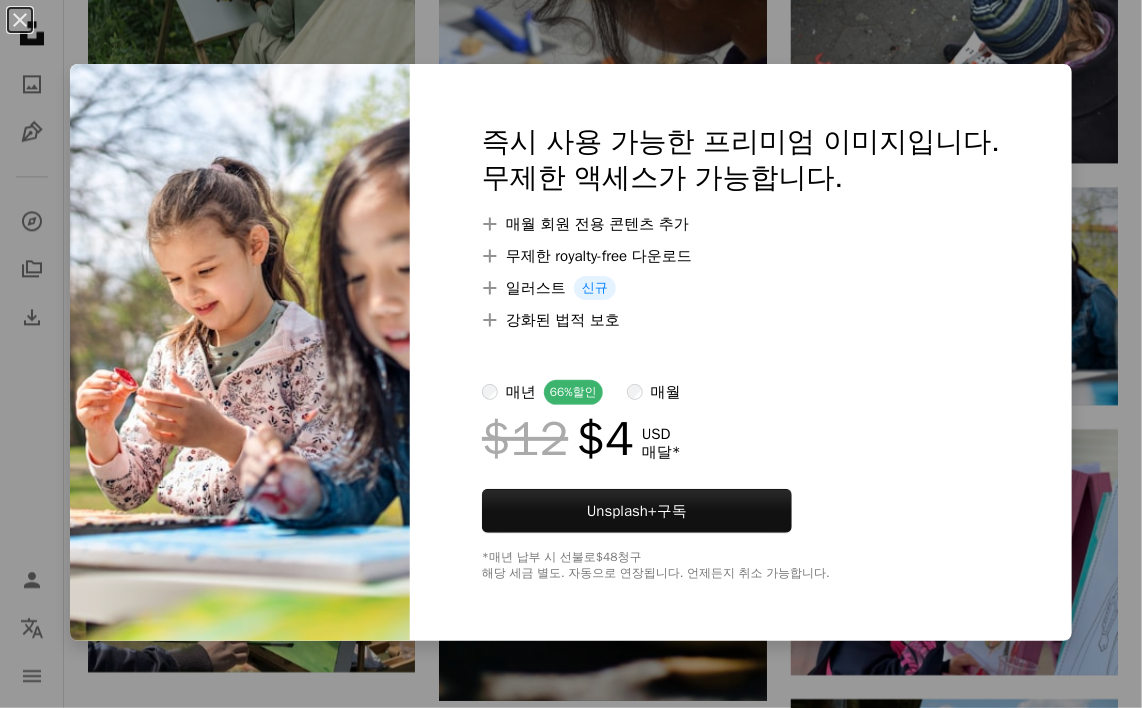 click on "An X shape 즉시 사용 가능한 프리미엄 이미지입니다. 무제한 액세스가 가능합니다. A plus sign 매월 회원 전용 콘텐츠 추가 A plus sign 무제한 royalty-free 다운로드 A plus sign 일러스트  신규 A plus sign 강화된 법적 보호 매년 66%  할인 매월 $12   $4 USD 매달 * Unsplash+  구독 *매년 납부 시 선불로  $48  청구 해당 세금 별도. 자동으로 연장됩니다. 언제든지 취소 가능합니다." at bounding box center [571, 354] 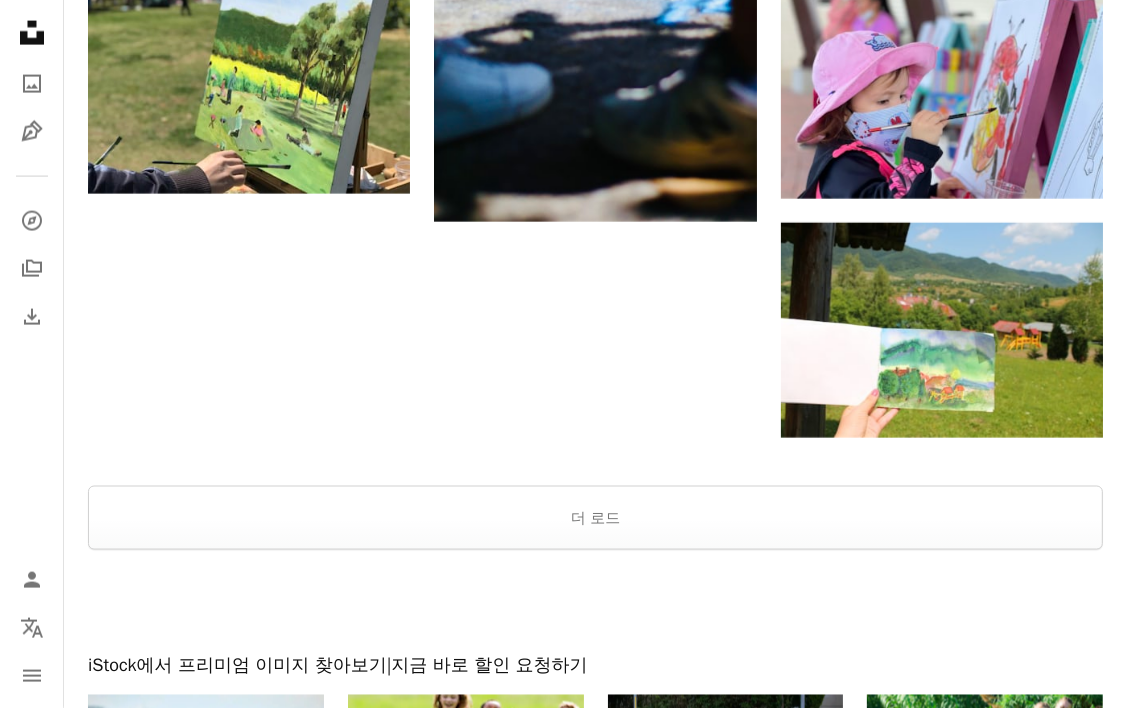 scroll, scrollTop: 2400, scrollLeft: 0, axis: vertical 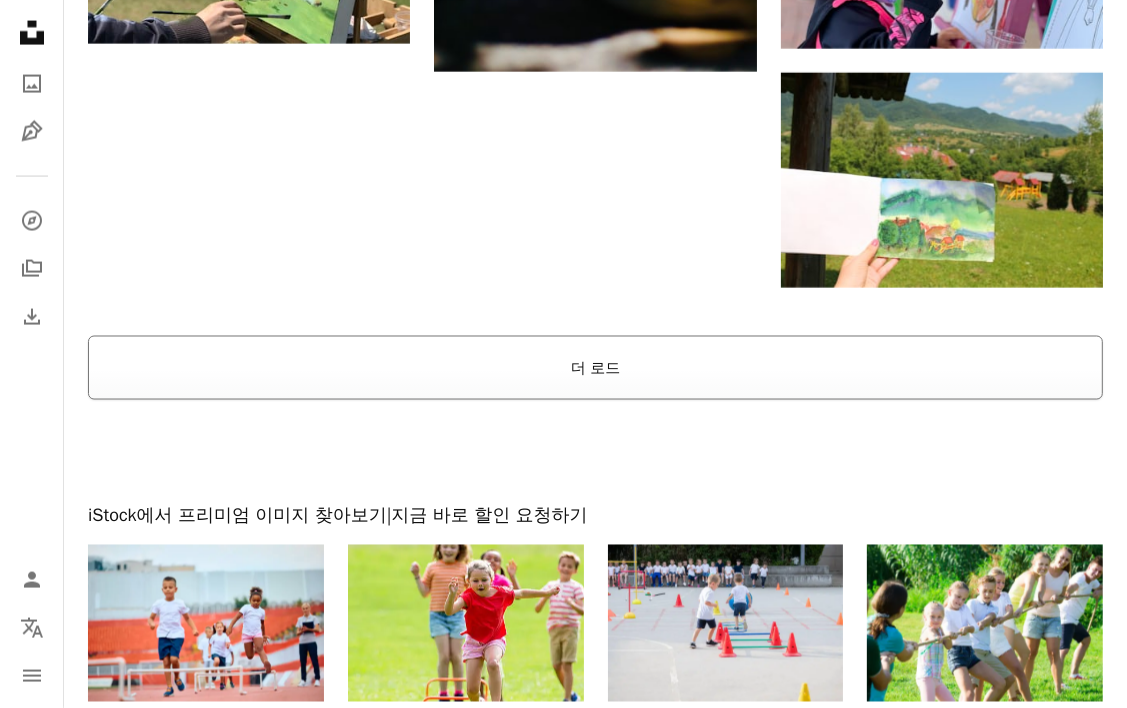 click on "더 로드" at bounding box center (595, 368) 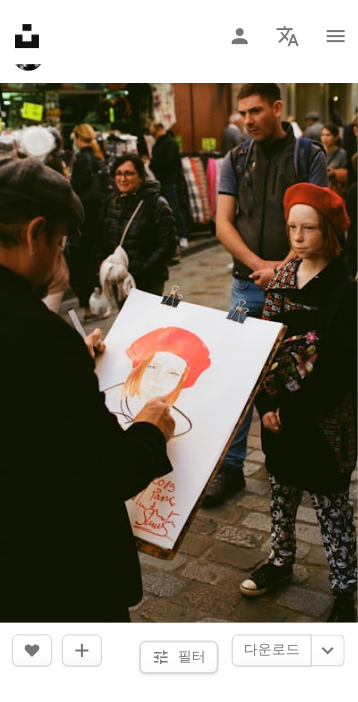 scroll, scrollTop: 27300, scrollLeft: 0, axis: vertical 